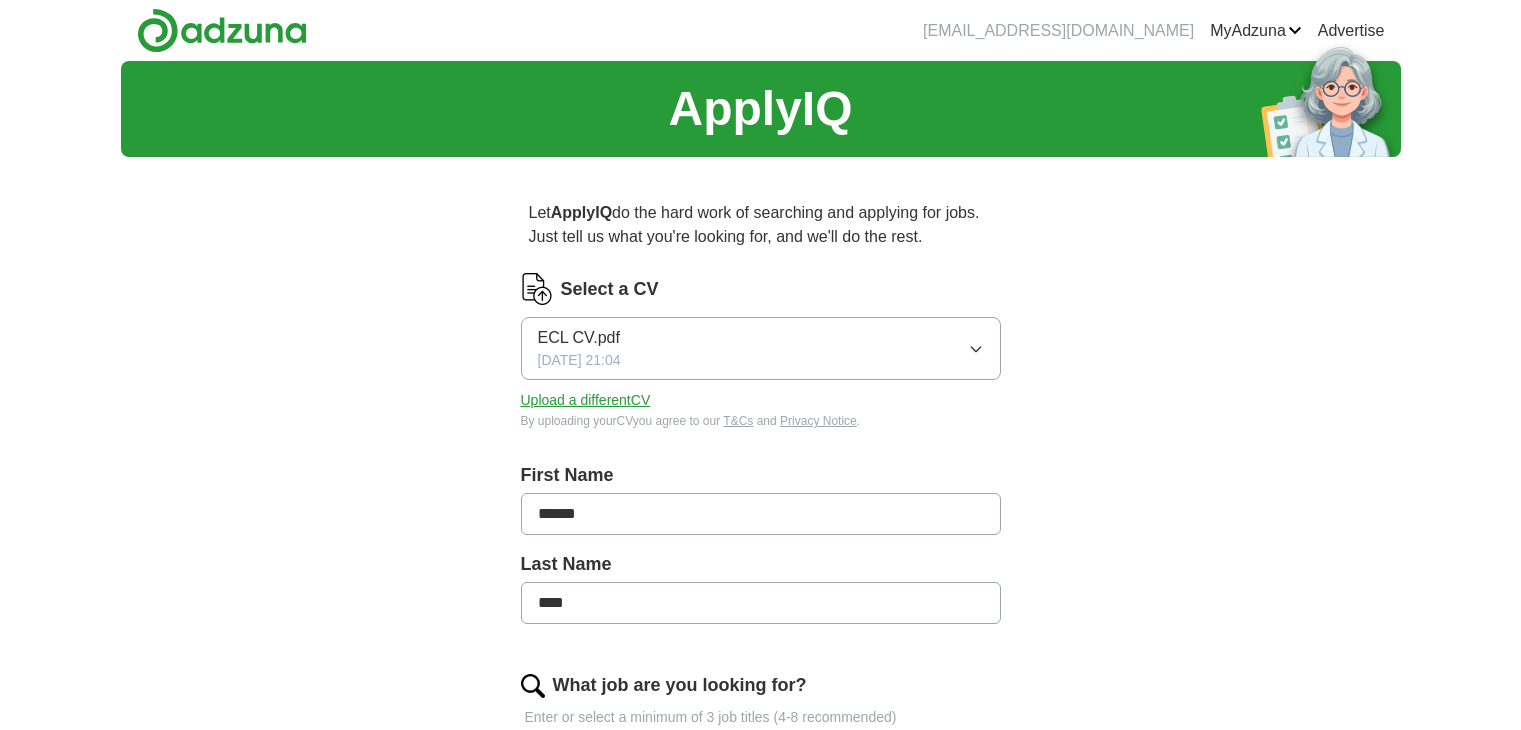 scroll, scrollTop: 0, scrollLeft: 0, axis: both 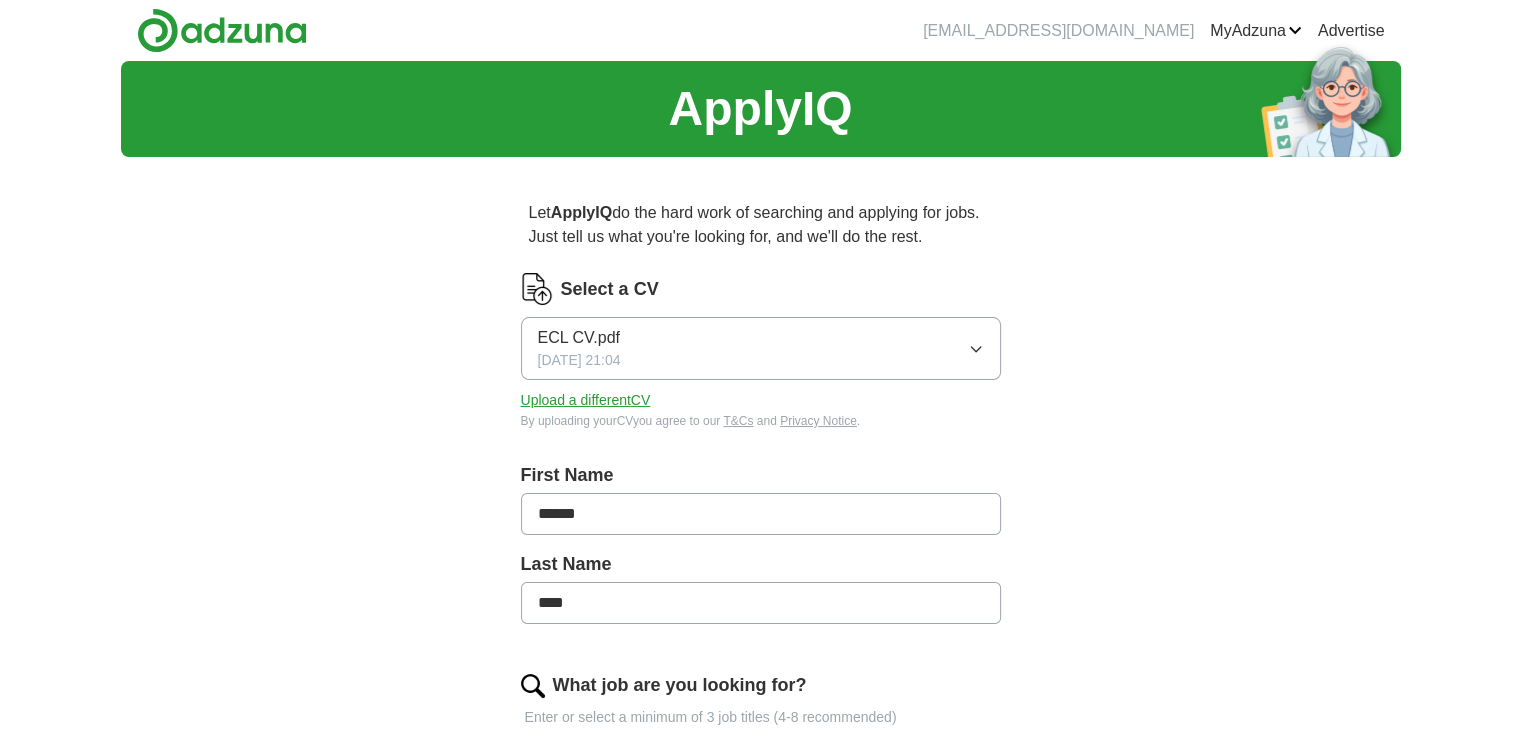 click on "ApplyIQ Let  ApplyIQ  do the hard work of searching and applying for jobs. Just tell us what you're looking for, and we'll do the rest. Select a CV ECL CV.pdf [DATE] 21:04 Upload a different  CV By uploading your  CV  you agree to our   T&Cs   and   Privacy Notice . First Name ****** Last Name **** What job are you looking for? Enter or select a minimum of 3 job titles (4-8 recommended) Where do you want to work? 25 mile radius What's your minimum salary? At least  £ -   per year £ 20 k £ 100 k+ Start applying for jobs By registering, you consent to us applying to suitable jobs for you" at bounding box center [761, 742] 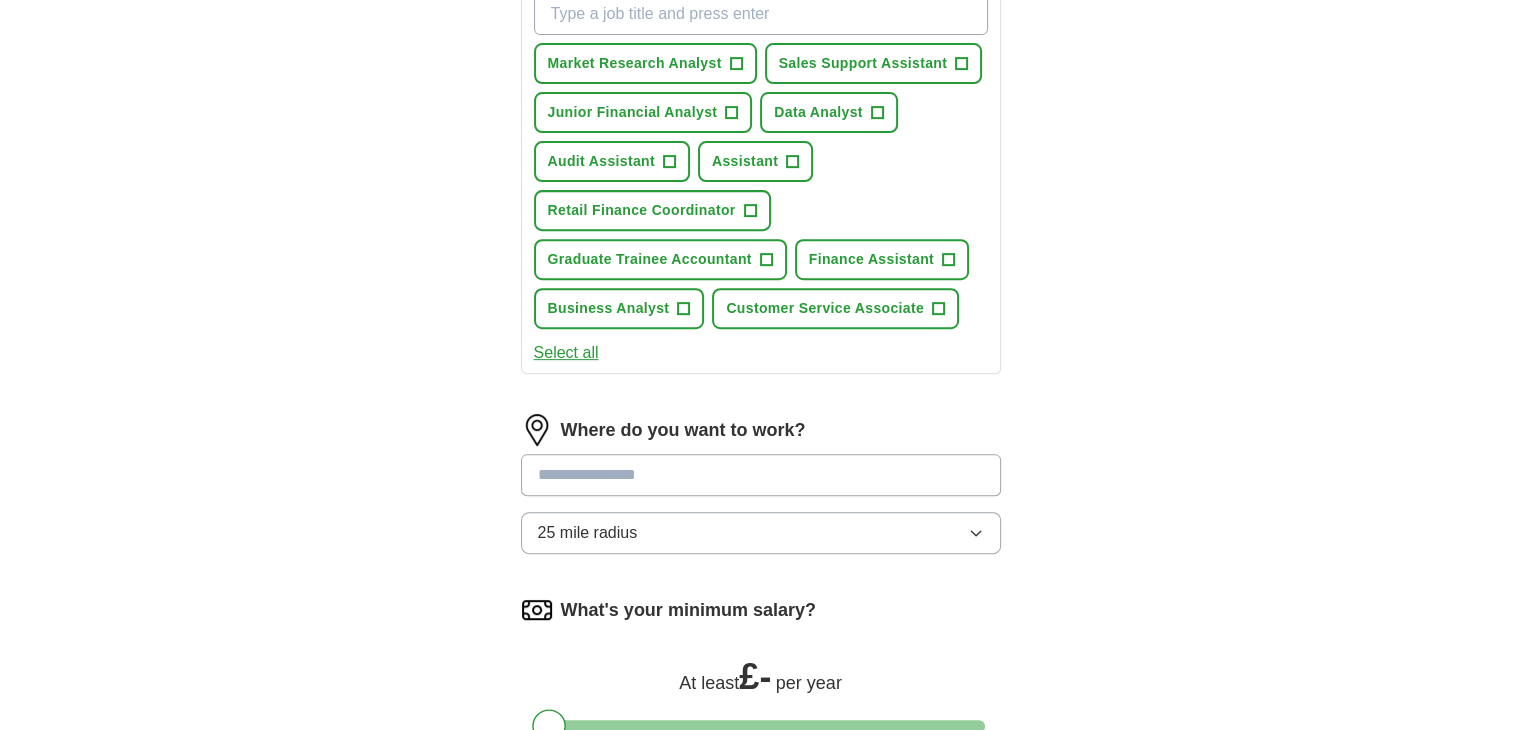 scroll, scrollTop: 880, scrollLeft: 0, axis: vertical 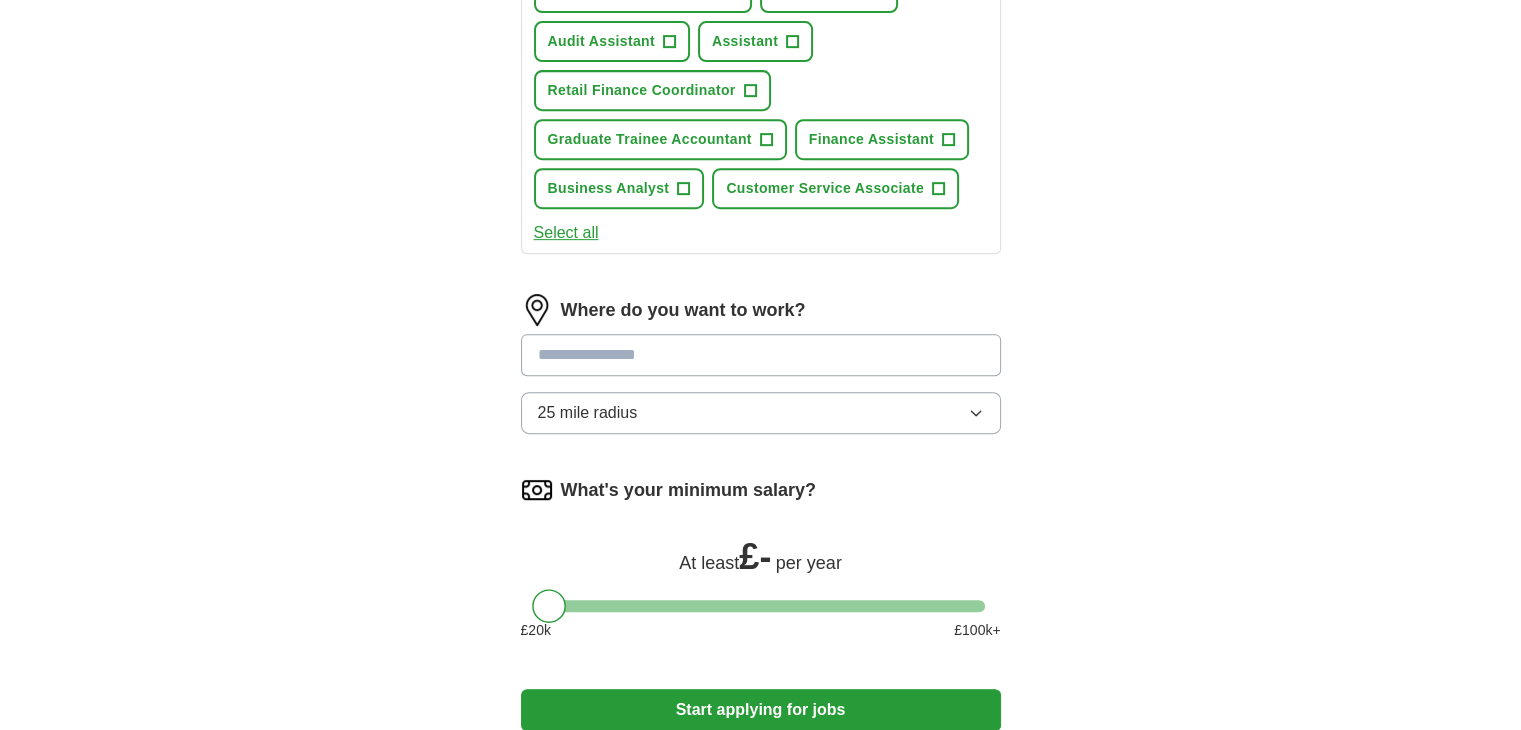 click on "25 mile radius" at bounding box center (588, 413) 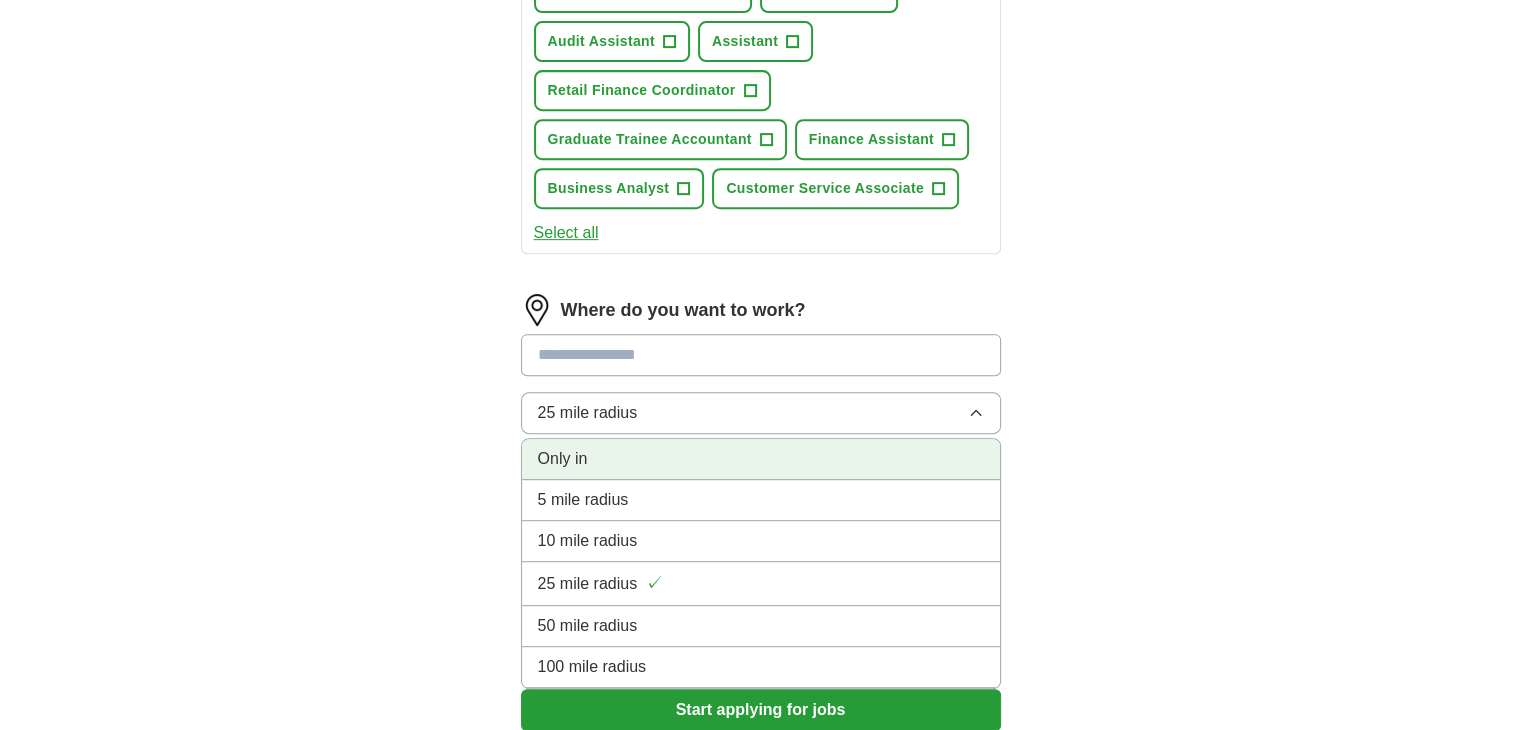 click on "Only in" at bounding box center (761, 459) 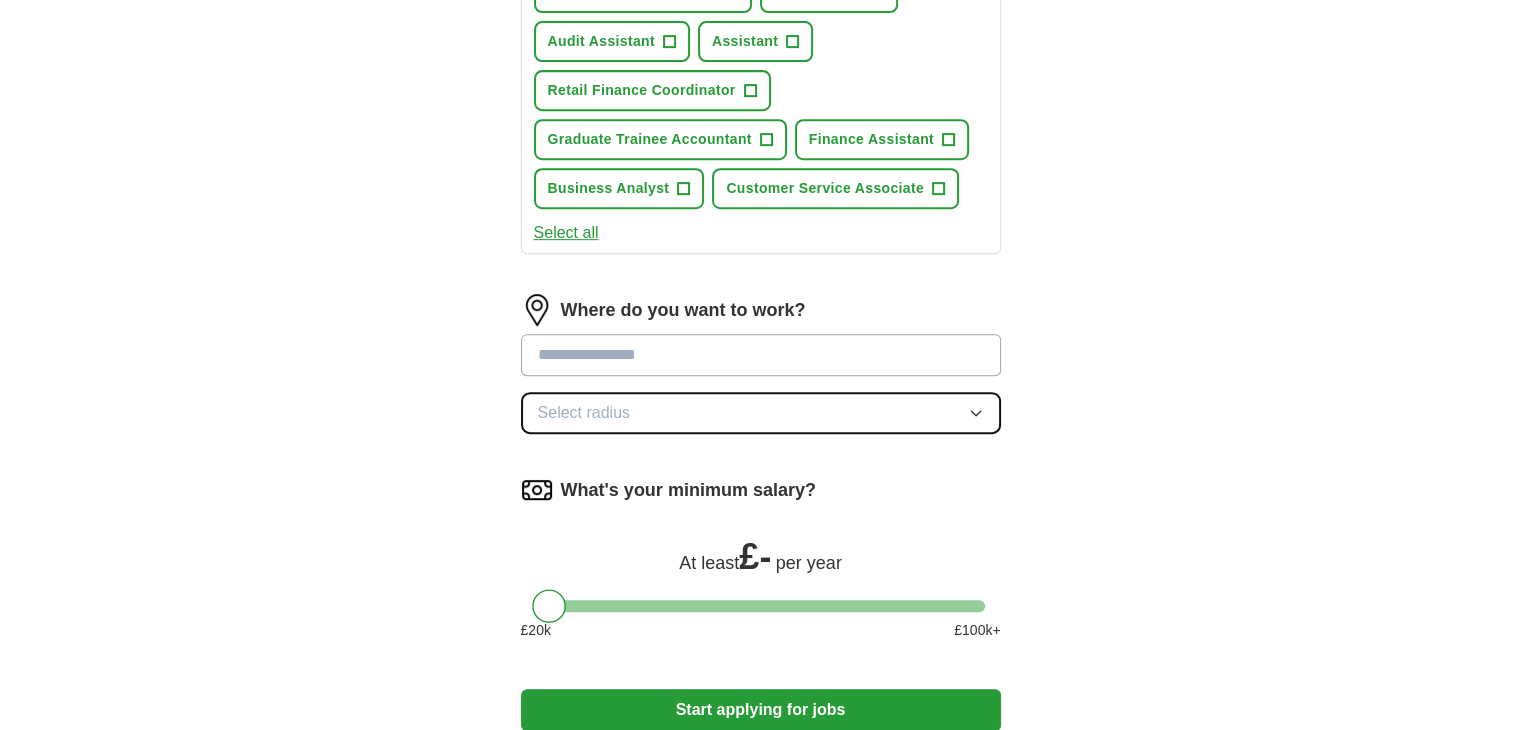 click on "Select radius" at bounding box center [761, 413] 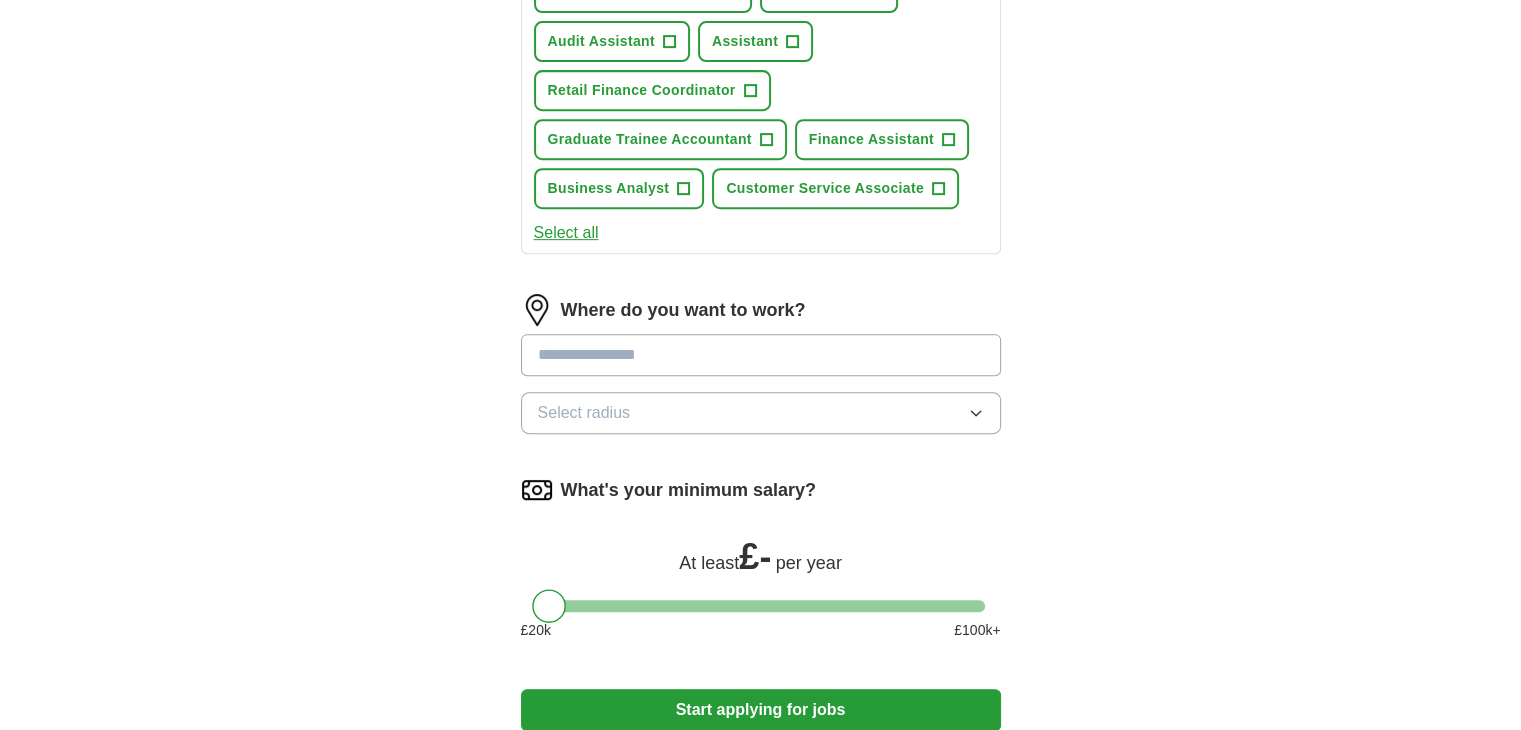 click at bounding box center (761, 355) 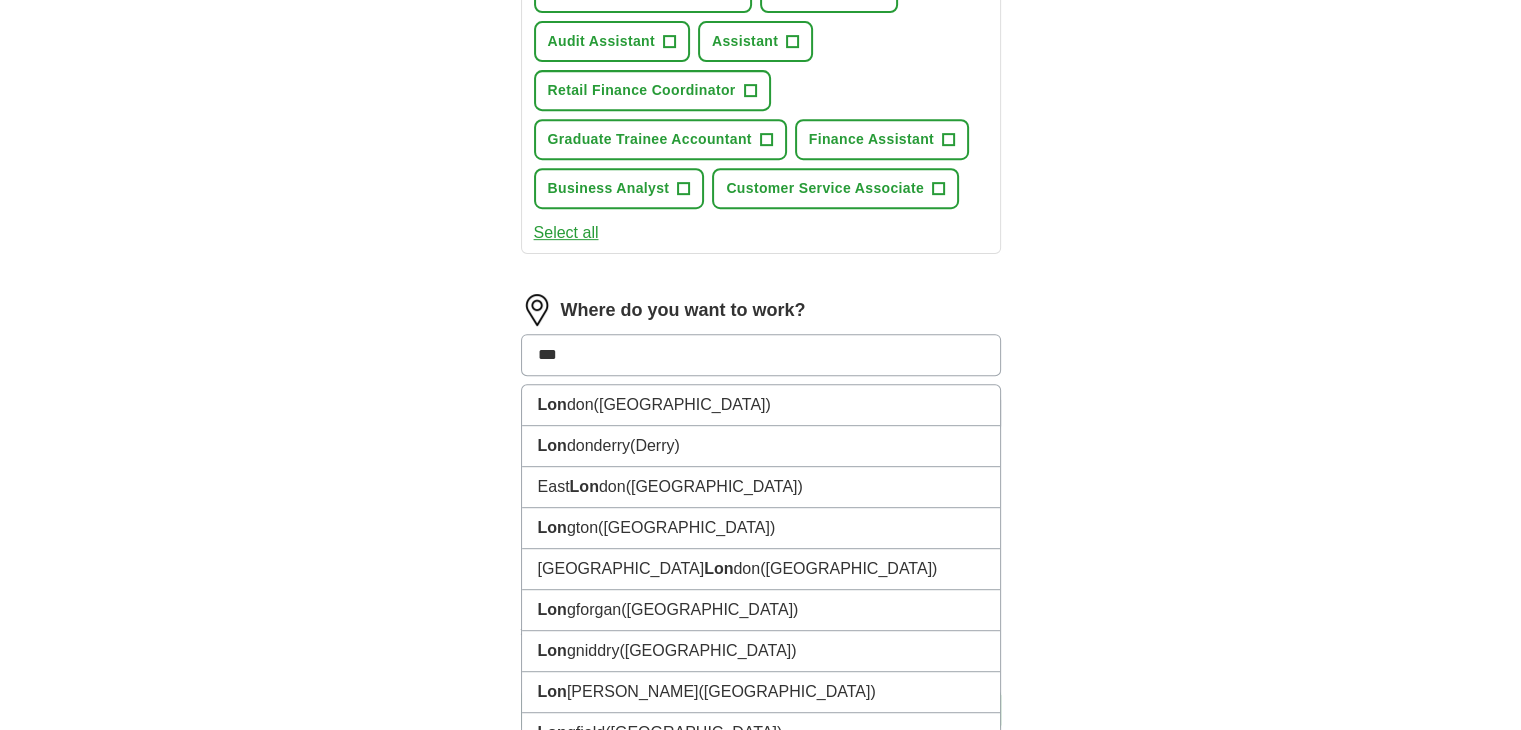 type on "***" 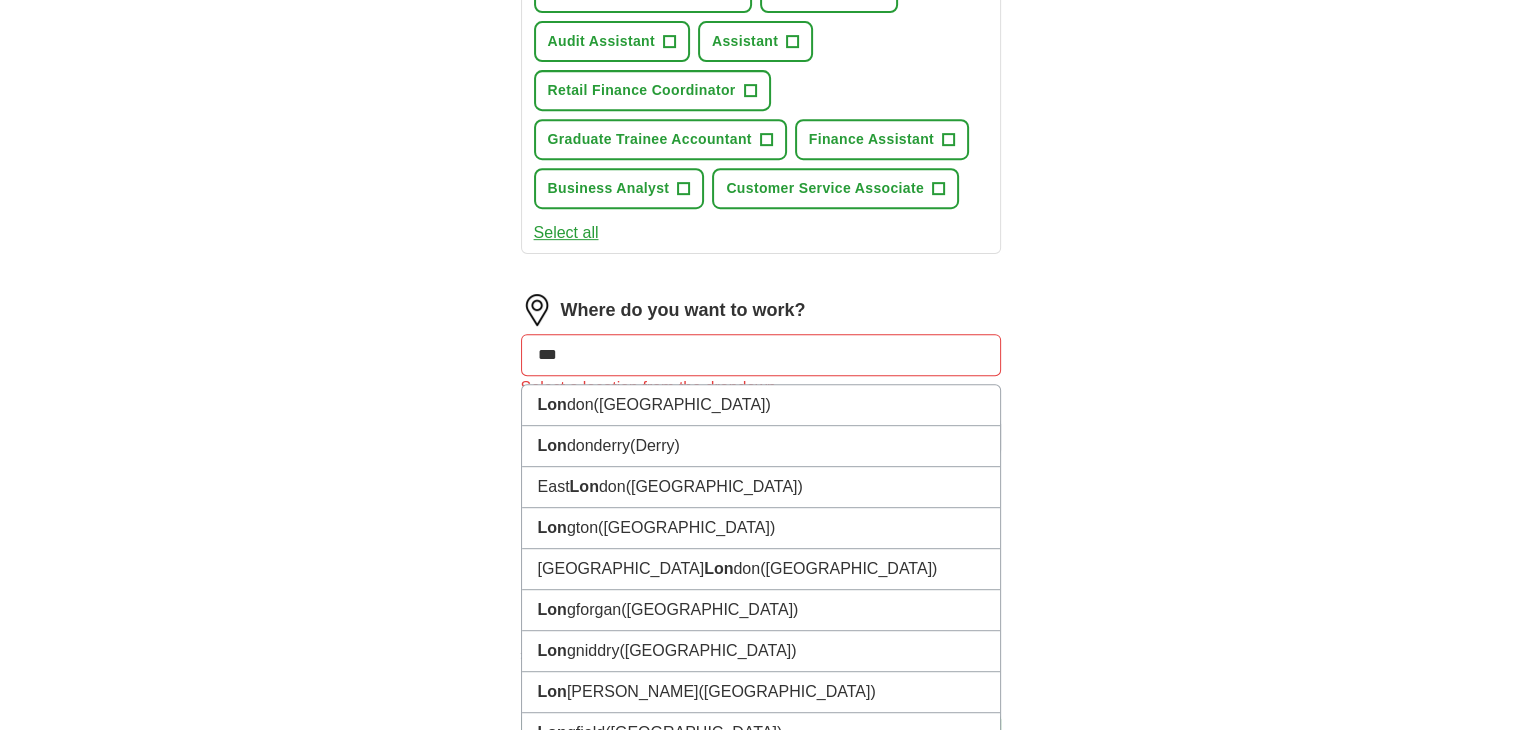 click on "Where do you want to work? *** Lon don  ([GEOGRAPHIC_DATA]) [GEOGRAPHIC_DATA] donderry  ([GEOGRAPHIC_DATA]) [GEOGRAPHIC_DATA]  ([GEOGRAPHIC_DATA]) Lon gton  ([GEOGRAPHIC_DATA]) [GEOGRAPHIC_DATA]  ([GEOGRAPHIC_DATA]) Lon gforgan  ([GEOGRAPHIC_DATA]) Lon gniddry  ([GEOGRAPHIC_DATA]) [PERSON_NAME]  ([GEOGRAPHIC_DATA]) [GEOGRAPHIC_DATA] gfield  ([GEOGRAPHIC_DATA]) Lon gford  ([GEOGRAPHIC_DATA]) Lon [GEOGRAPHIC_DATA]  ([GEOGRAPHIC_DATA]) [GEOGRAPHIC_DATA]  ([GEOGRAPHIC_DATA]) [GEOGRAPHIC_DATA][PERSON_NAME]  ([GEOGRAPHIC_DATA]) [GEOGRAPHIC_DATA]  ([GEOGRAPHIC_DATA]) [PERSON_NAME]  ([GEOGRAPHIC_DATA]) Little  Lon don  ([PERSON_NAME]) [PERSON_NAME] gueville  ([GEOGRAPHIC_DATA]) E  Lon don  ([GEOGRAPHIC_DATA]) N  Lon don  ([GEOGRAPHIC_DATA]) NW  Lon don  ([GEOGRAPHIC_DATA]) SW  Lon don  ([GEOGRAPHIC_DATA]) Select a location from the dropdown Select radius" at bounding box center (761, 384) 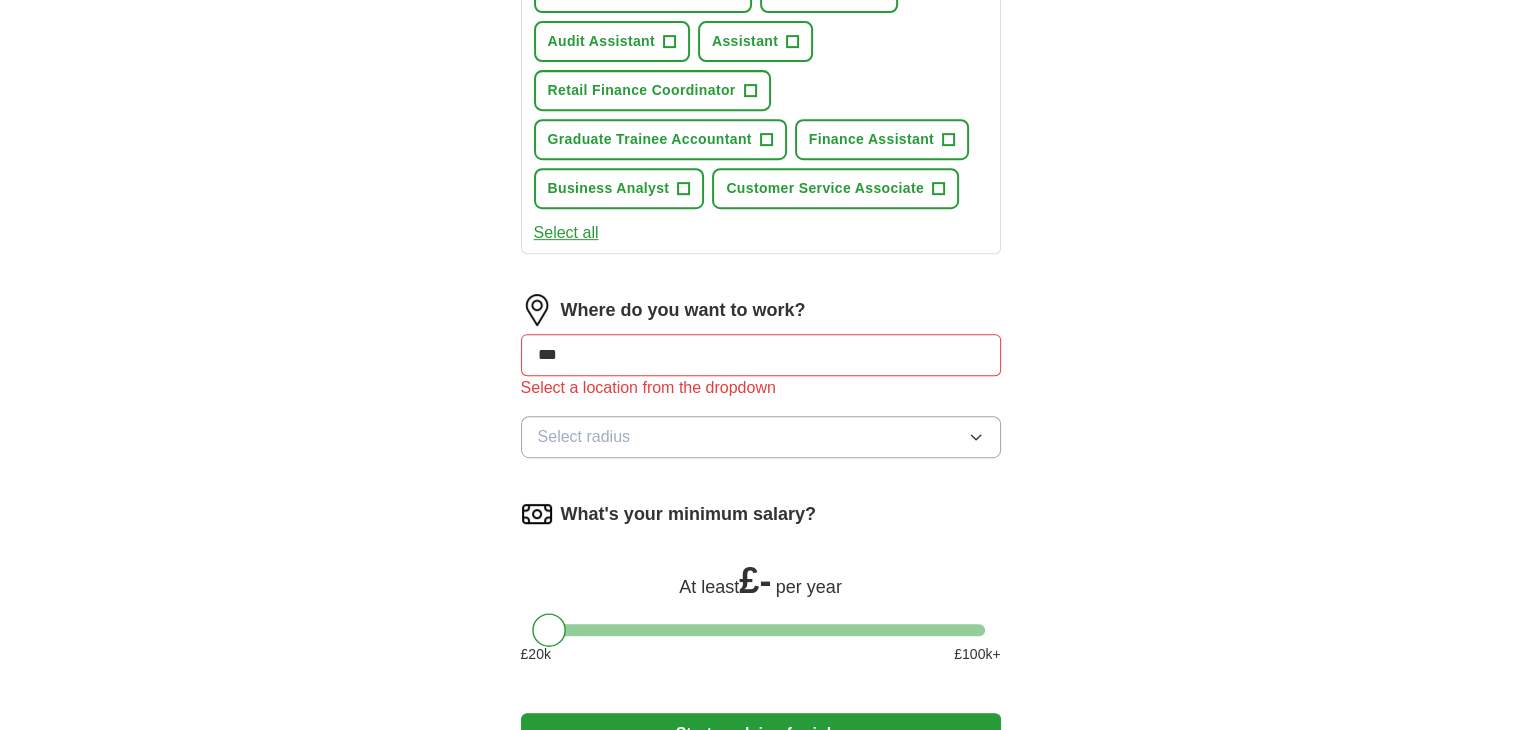 click on "Select a location from the dropdown" at bounding box center [761, 388] 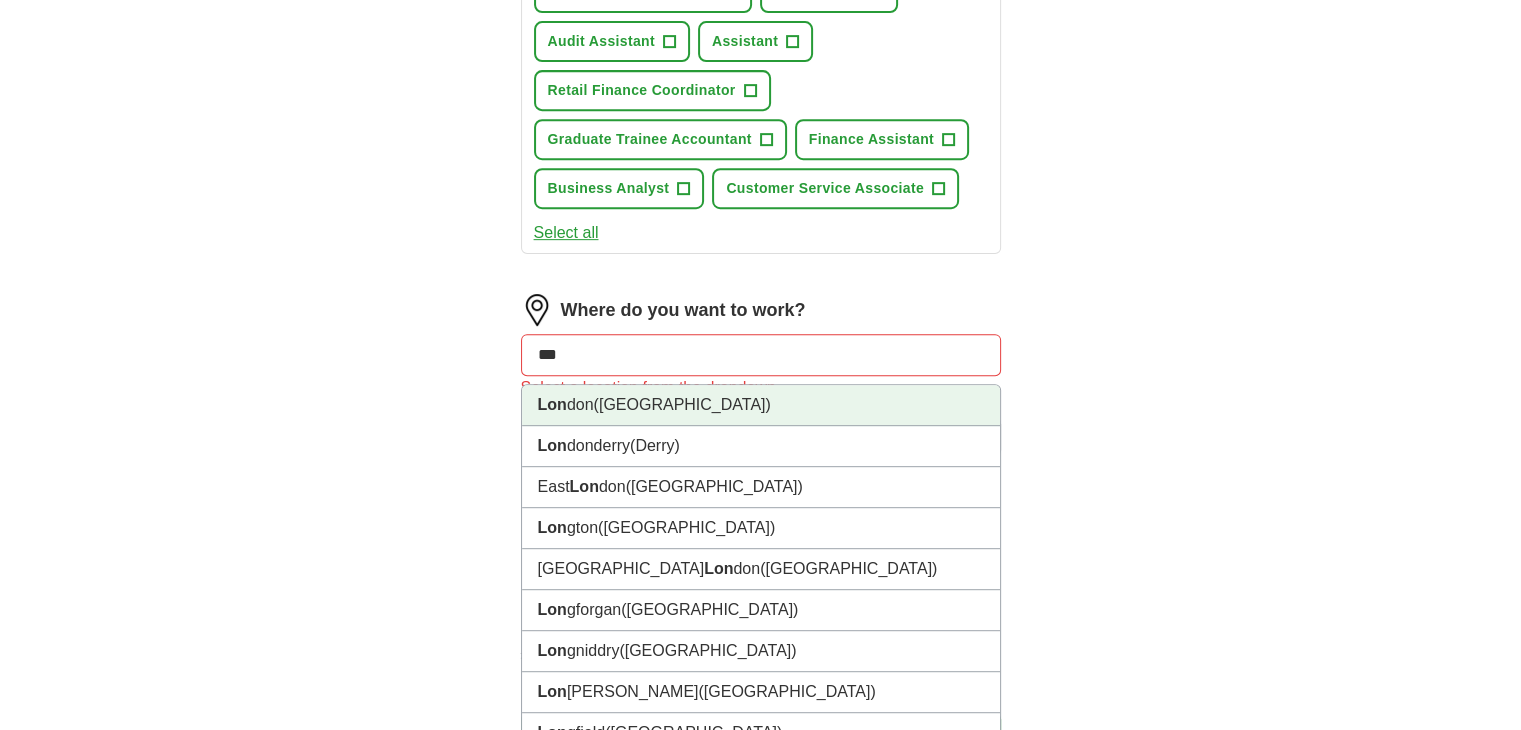 click on "([GEOGRAPHIC_DATA])" at bounding box center [682, 404] 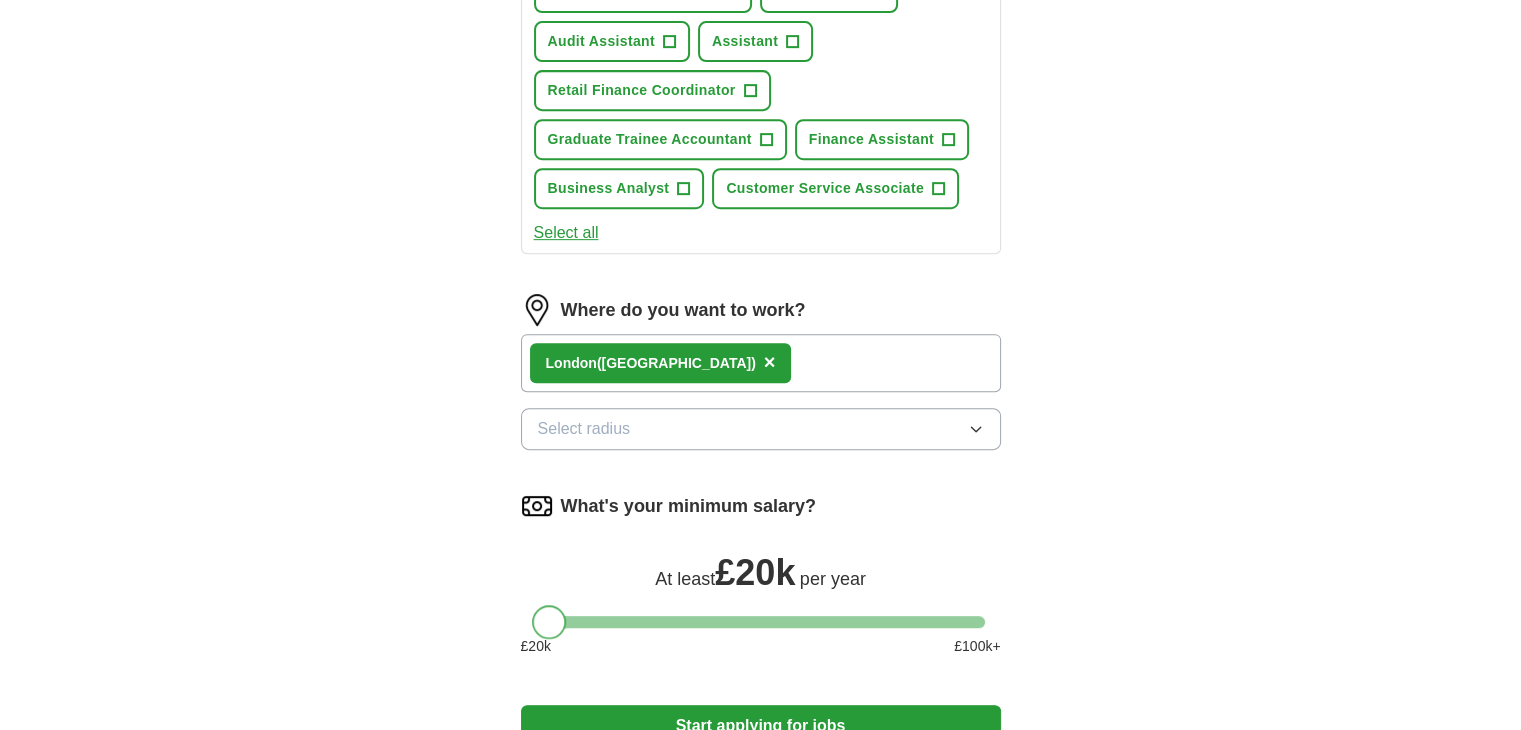 drag, startPoint x: 540, startPoint y: 617, endPoint x: 540, endPoint y: 637, distance: 20 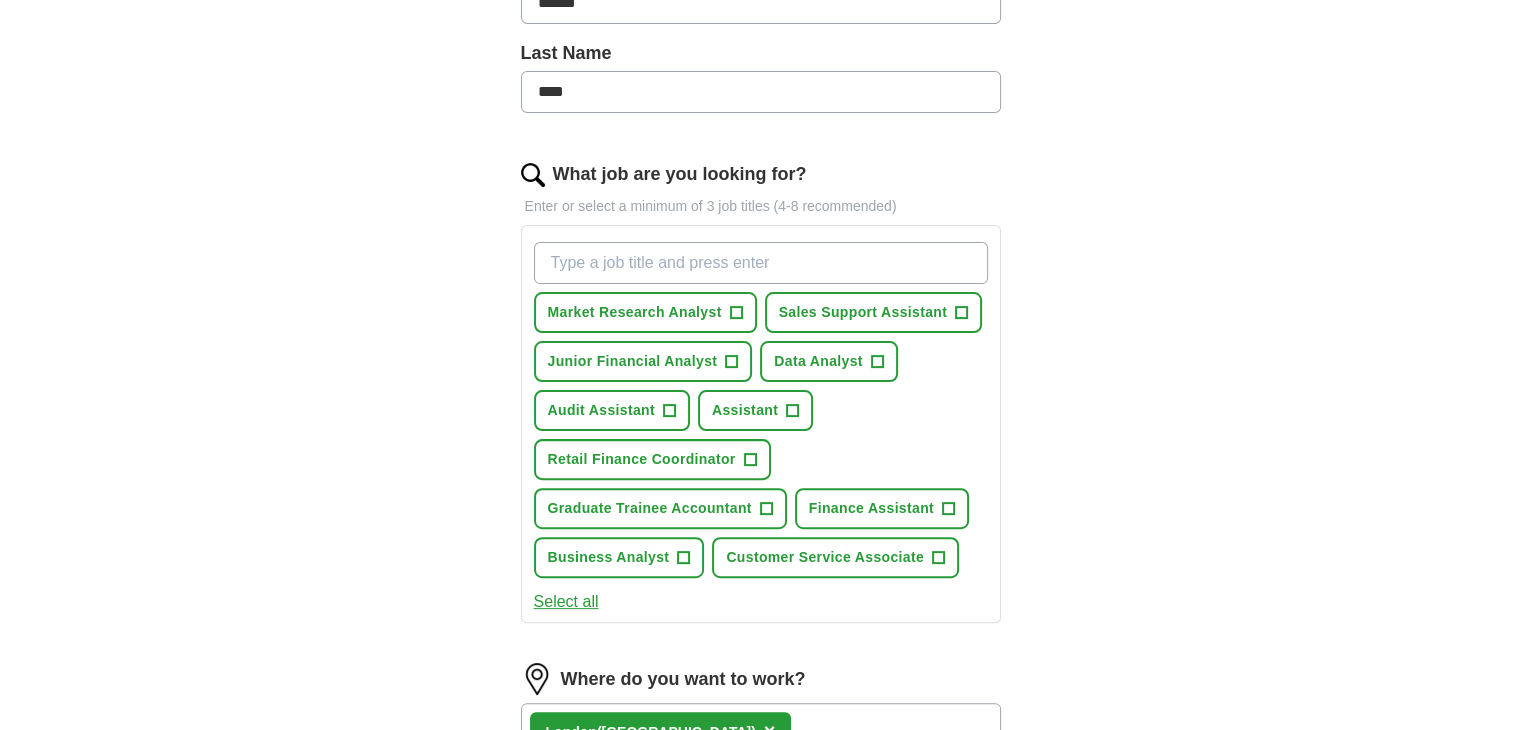 scroll, scrollTop: 513, scrollLeft: 0, axis: vertical 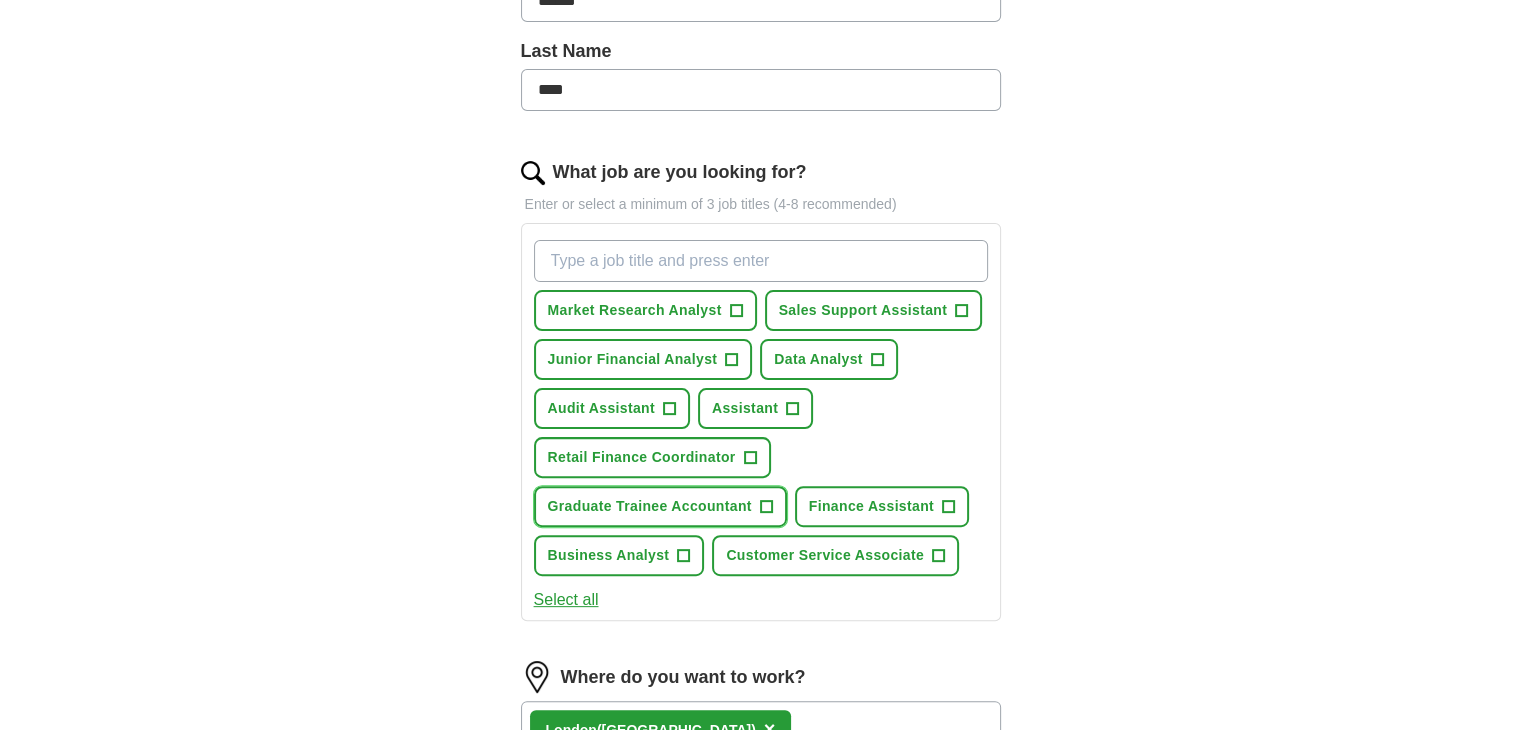 click on "Graduate Trainee Accountant" at bounding box center (650, 506) 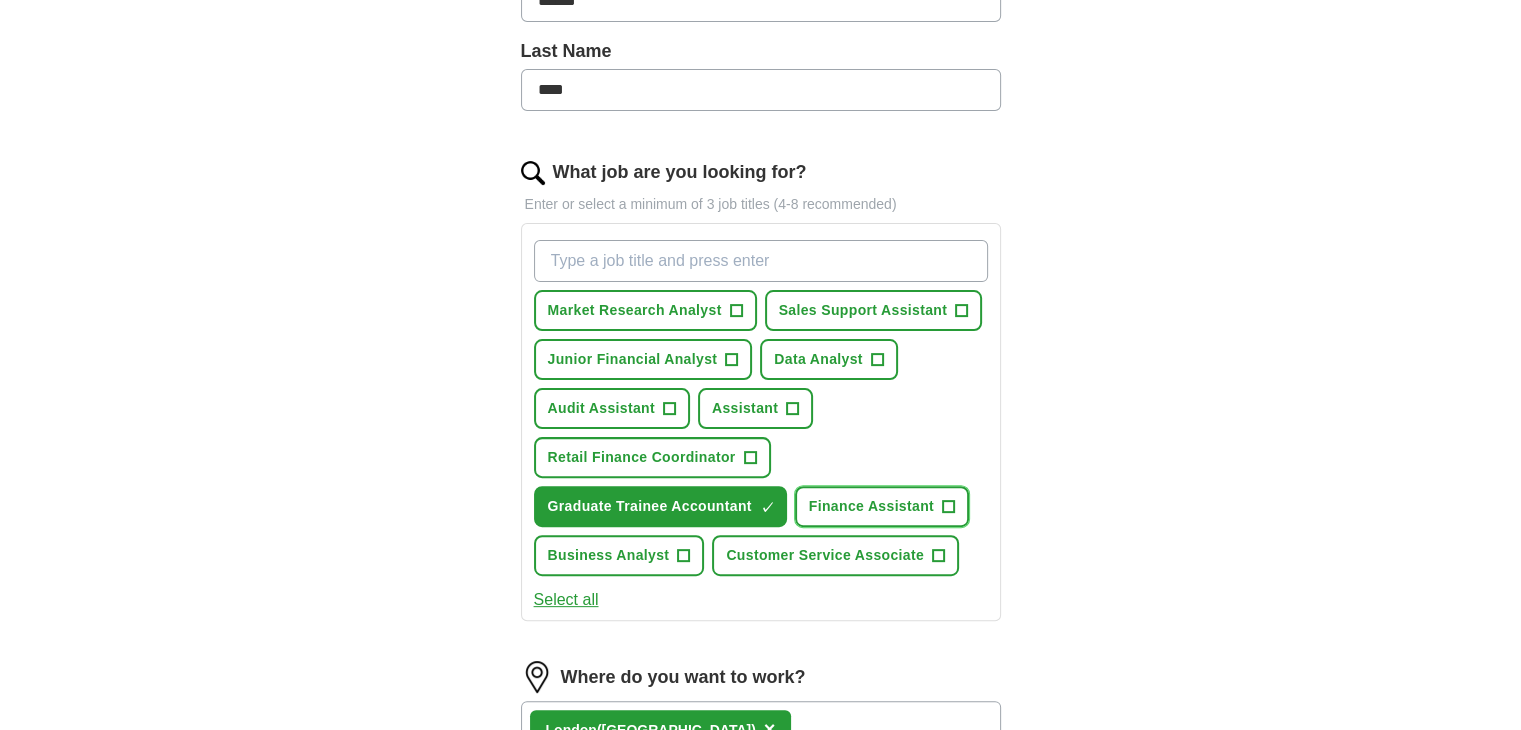 click on "Finance Assistant" at bounding box center [871, 506] 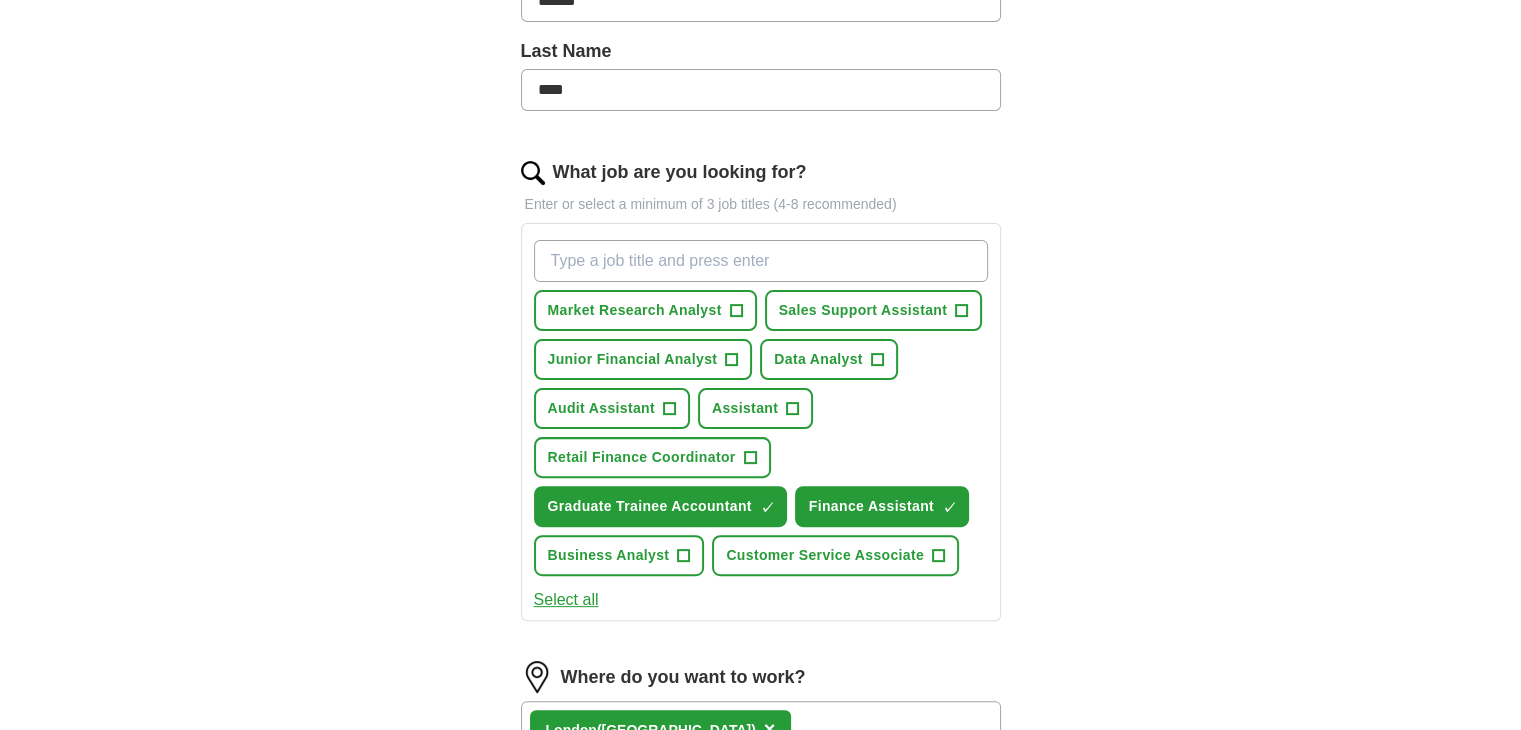 click on "Market Research Analyst + Sales Support Assistant + Junior Financial Analyst + Data Analyst + Audit Assistant + Assistant + Retail Finance Coordinator + Graduate Trainee Accountant ✓ × Finance Assistant ✓ × Business Analyst + Customer Service Associate +" at bounding box center [761, 408] 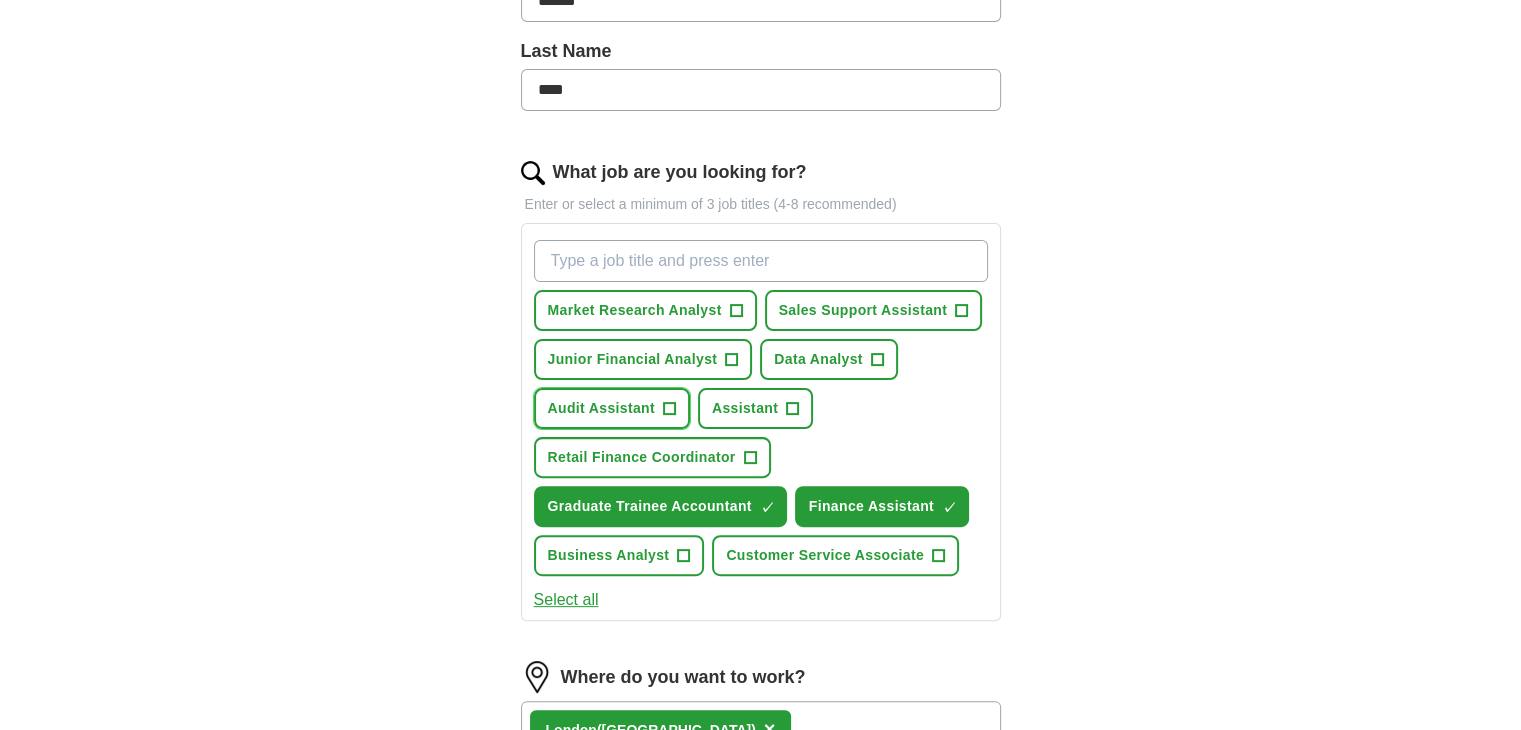 click on "Audit Assistant" at bounding box center [601, 408] 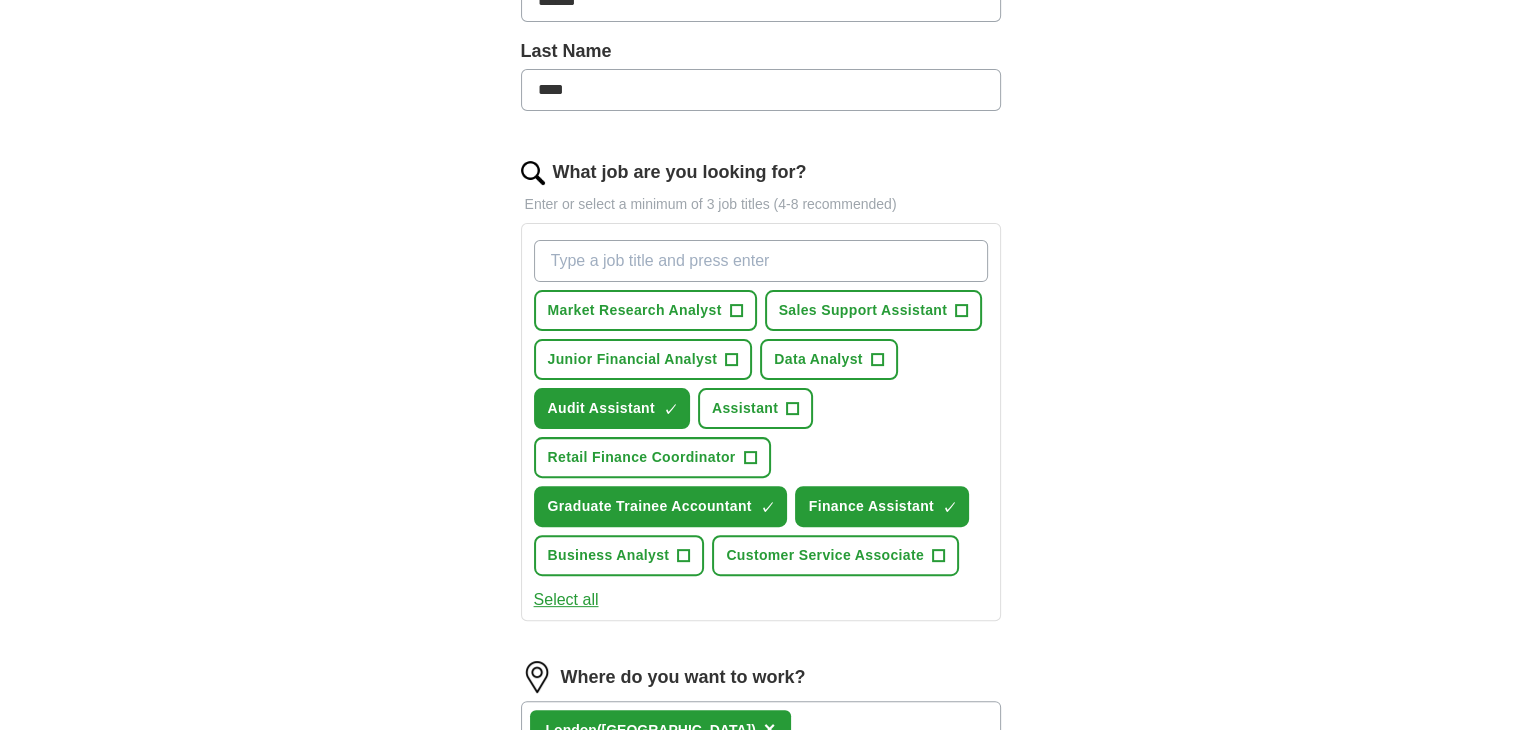 click on "What job are you looking for?" at bounding box center [761, 261] 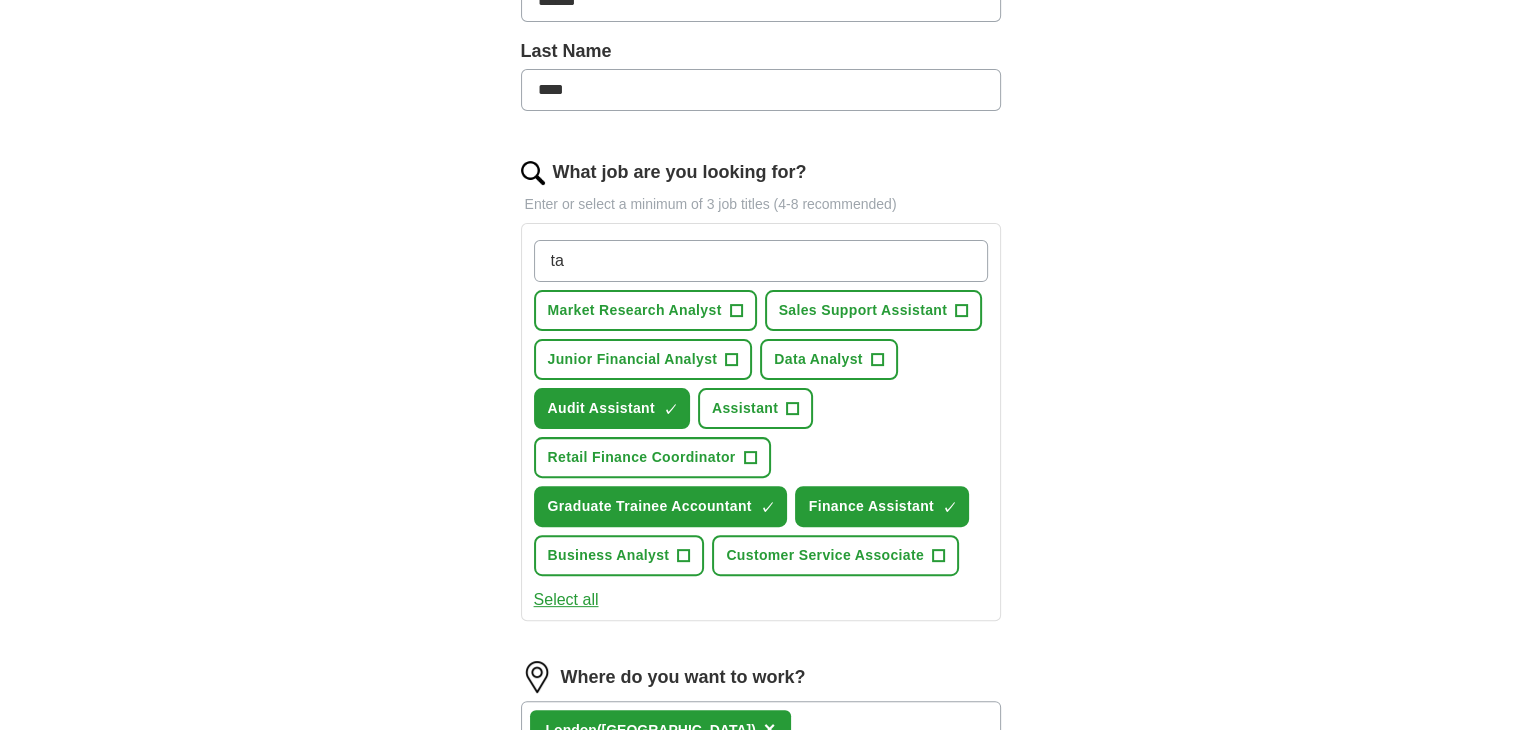 type on "tax" 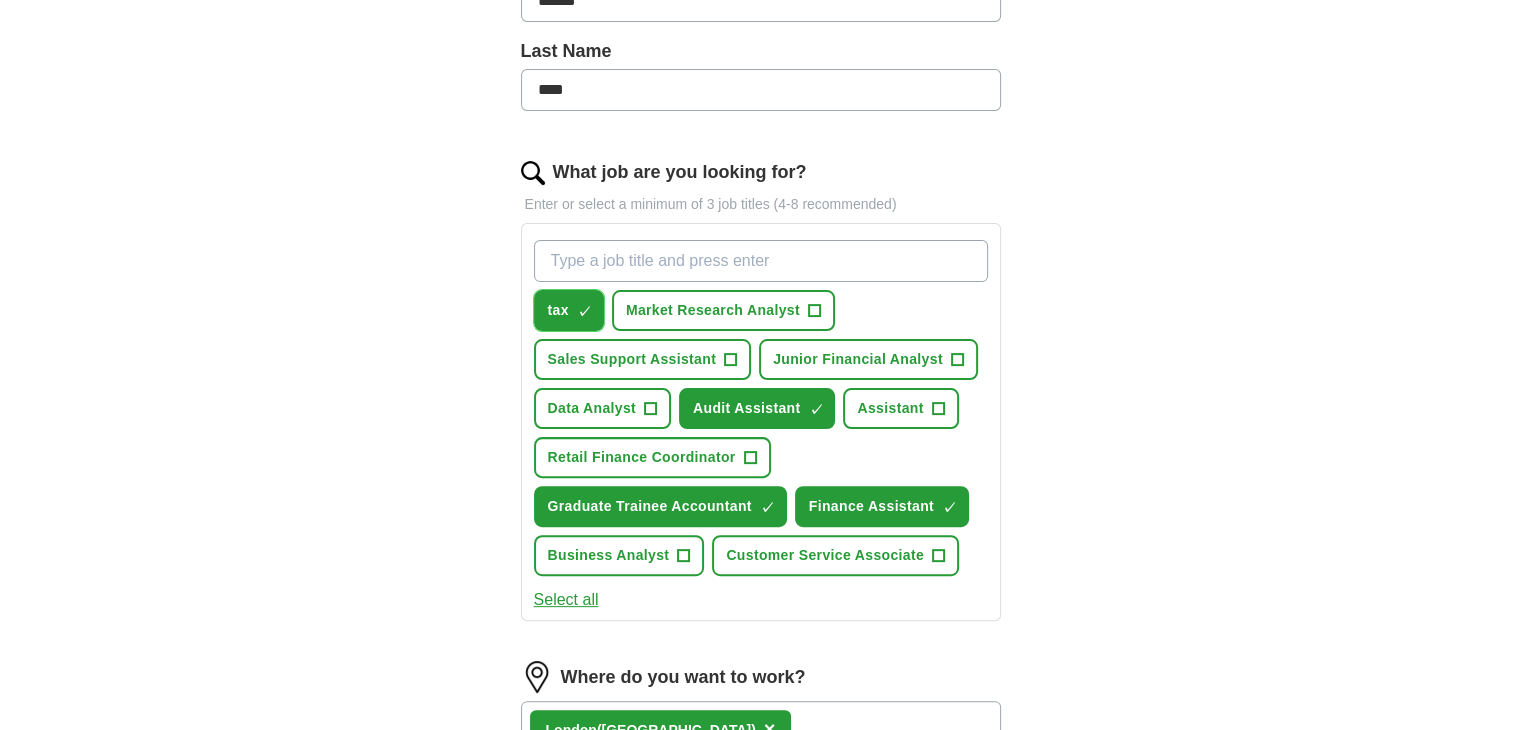 click on "tax" at bounding box center (558, 310) 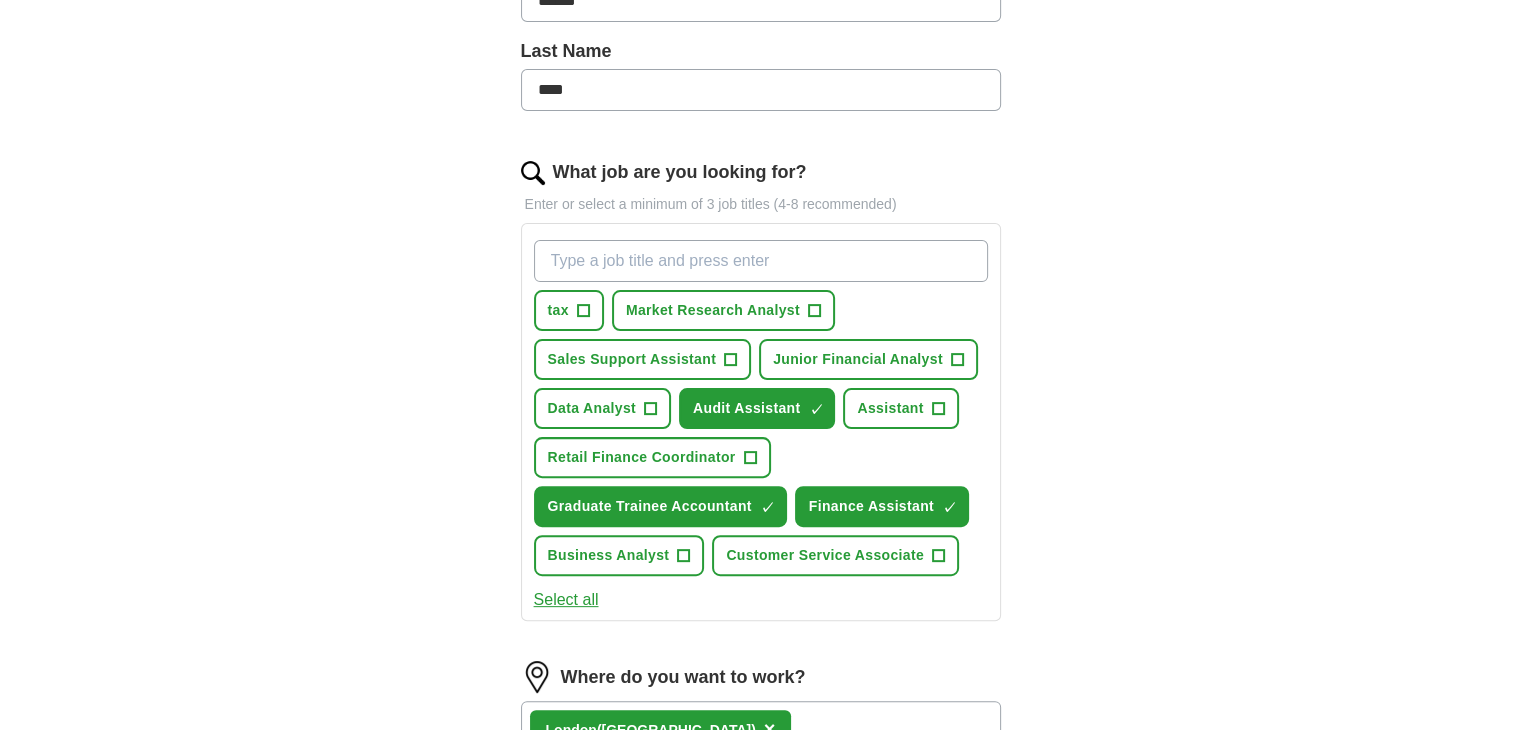 click on "What job are you looking for? Enter or select a minimum of 3 job titles (4-8 recommended) tax + Market Research Analyst + Sales Support Assistant + Junior Financial Analyst + Data Analyst + Audit Assistant ✓ × Assistant + Retail Finance Coordinator + Graduate Trainee Accountant ✓ × Finance Assistant ✓ × Business Analyst + Customer Service Associate + Select all" at bounding box center [761, 398] 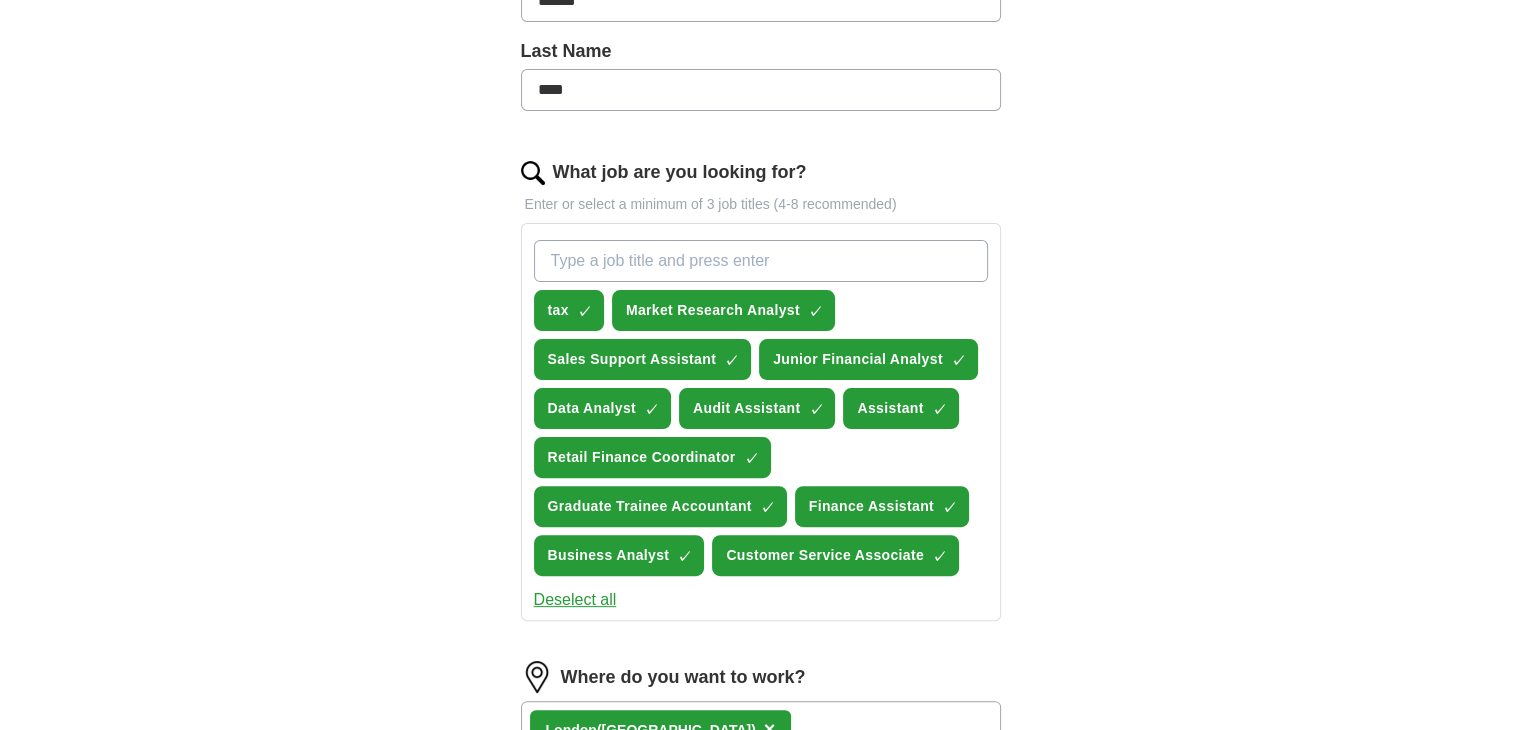 click on "Deselect all" at bounding box center (575, 600) 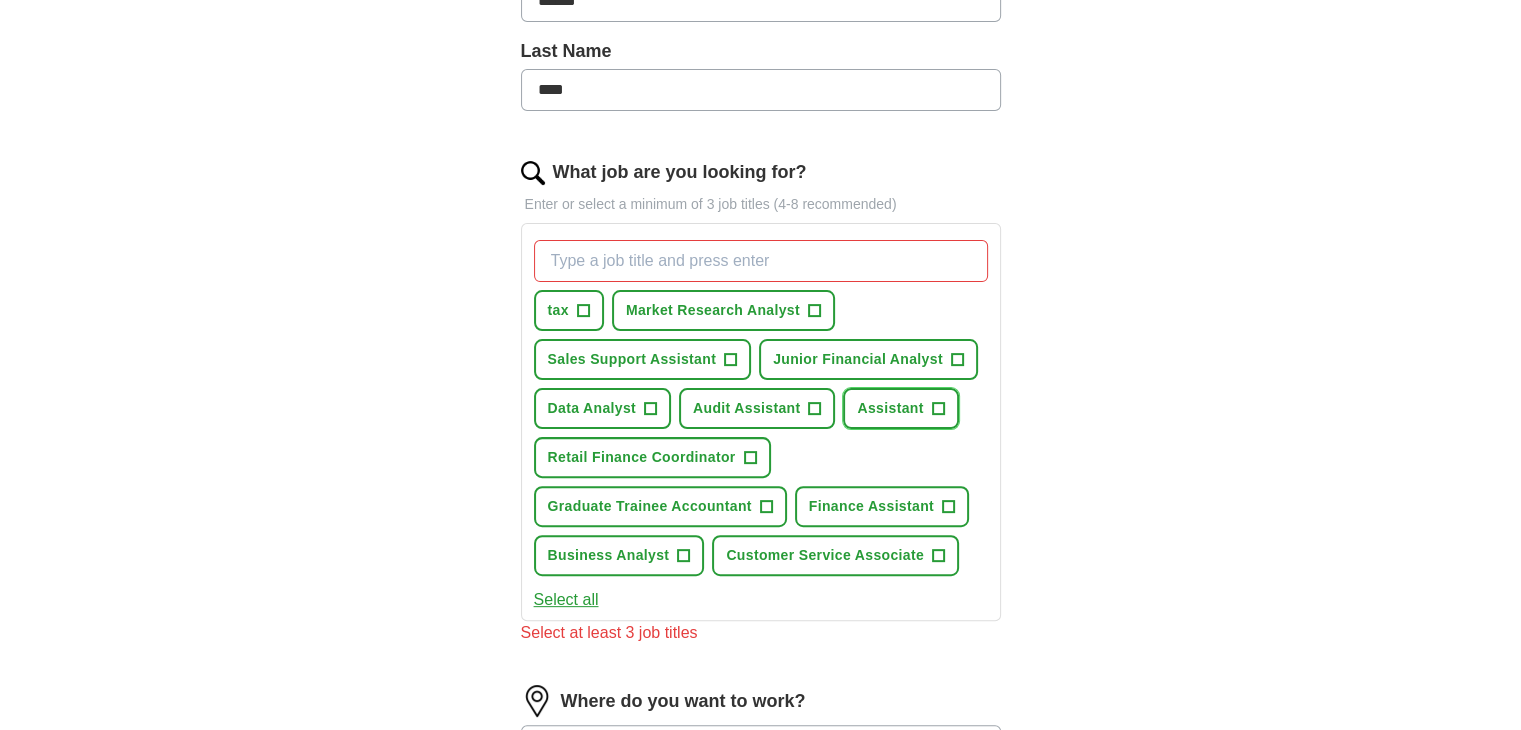 click on "Assistant" at bounding box center [890, 408] 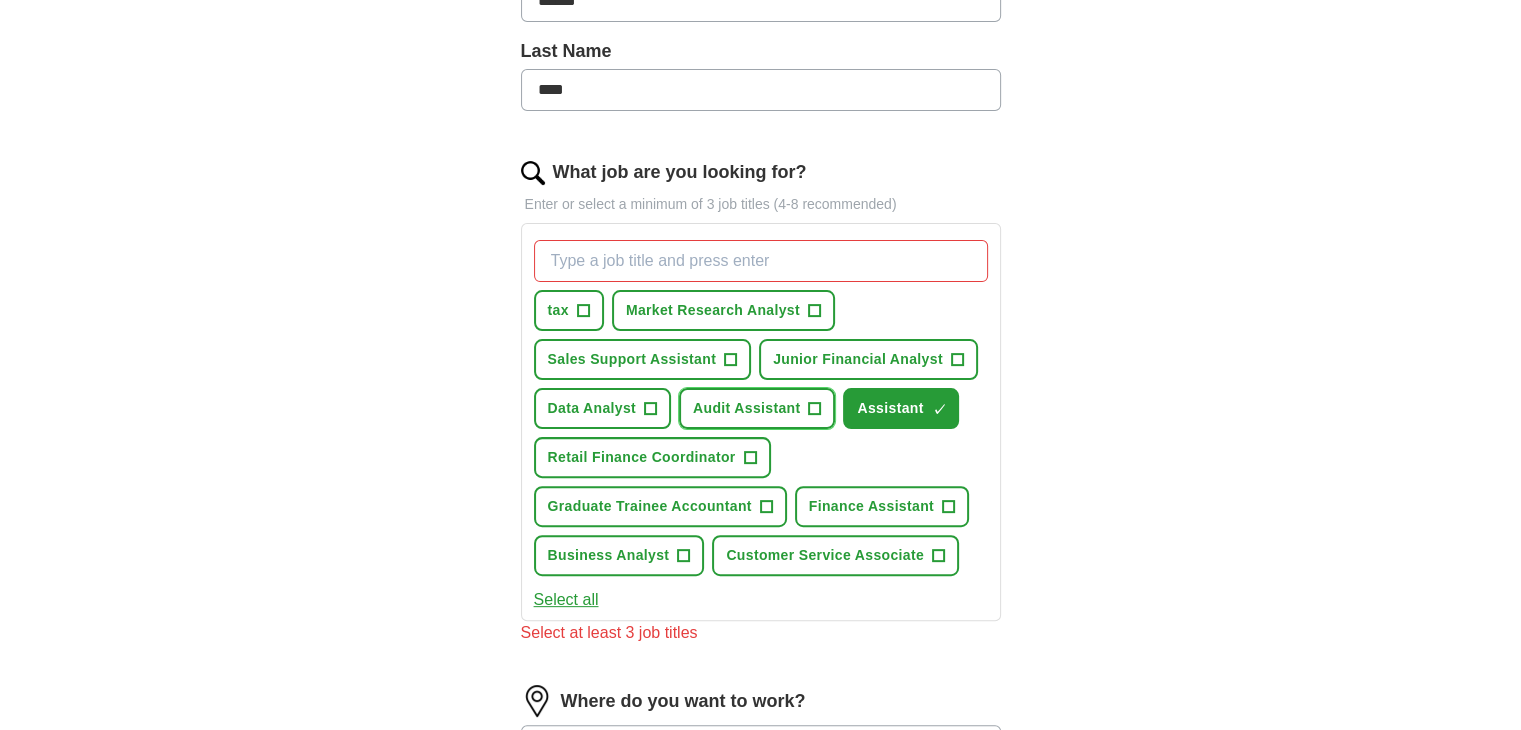 click on "Audit Assistant +" at bounding box center (757, 408) 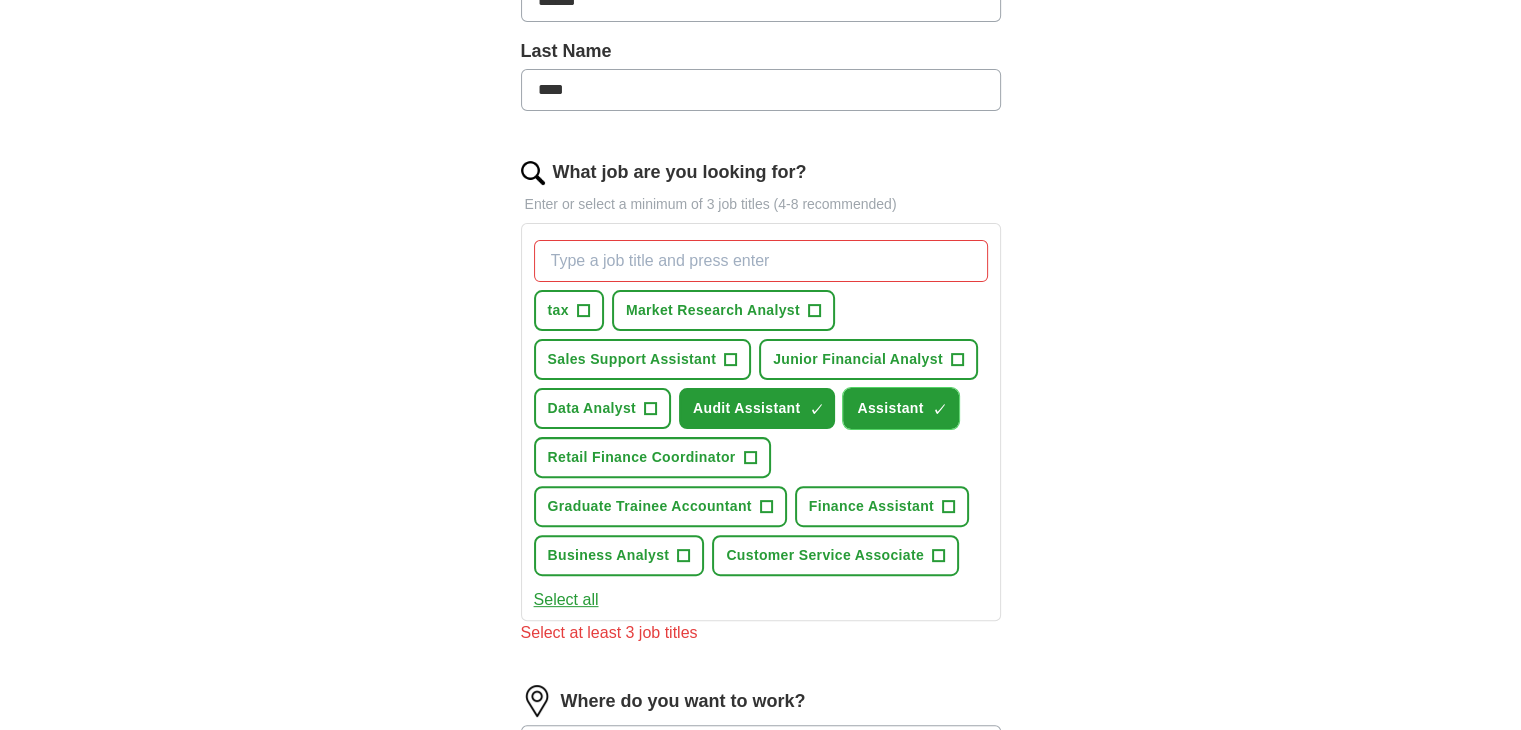click on "Assistant ✓ ×" at bounding box center [900, 408] 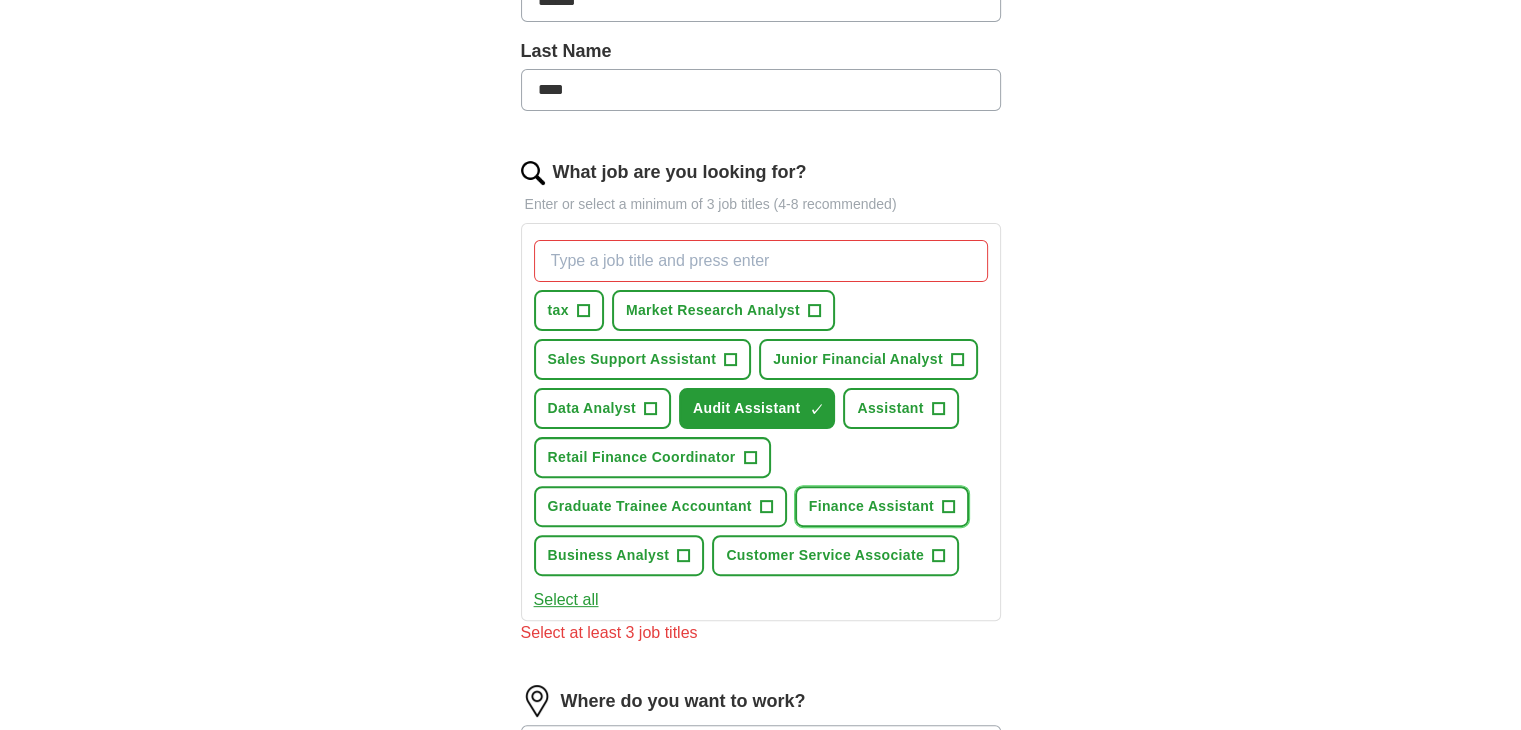 click on "Finance Assistant +" at bounding box center [882, 506] 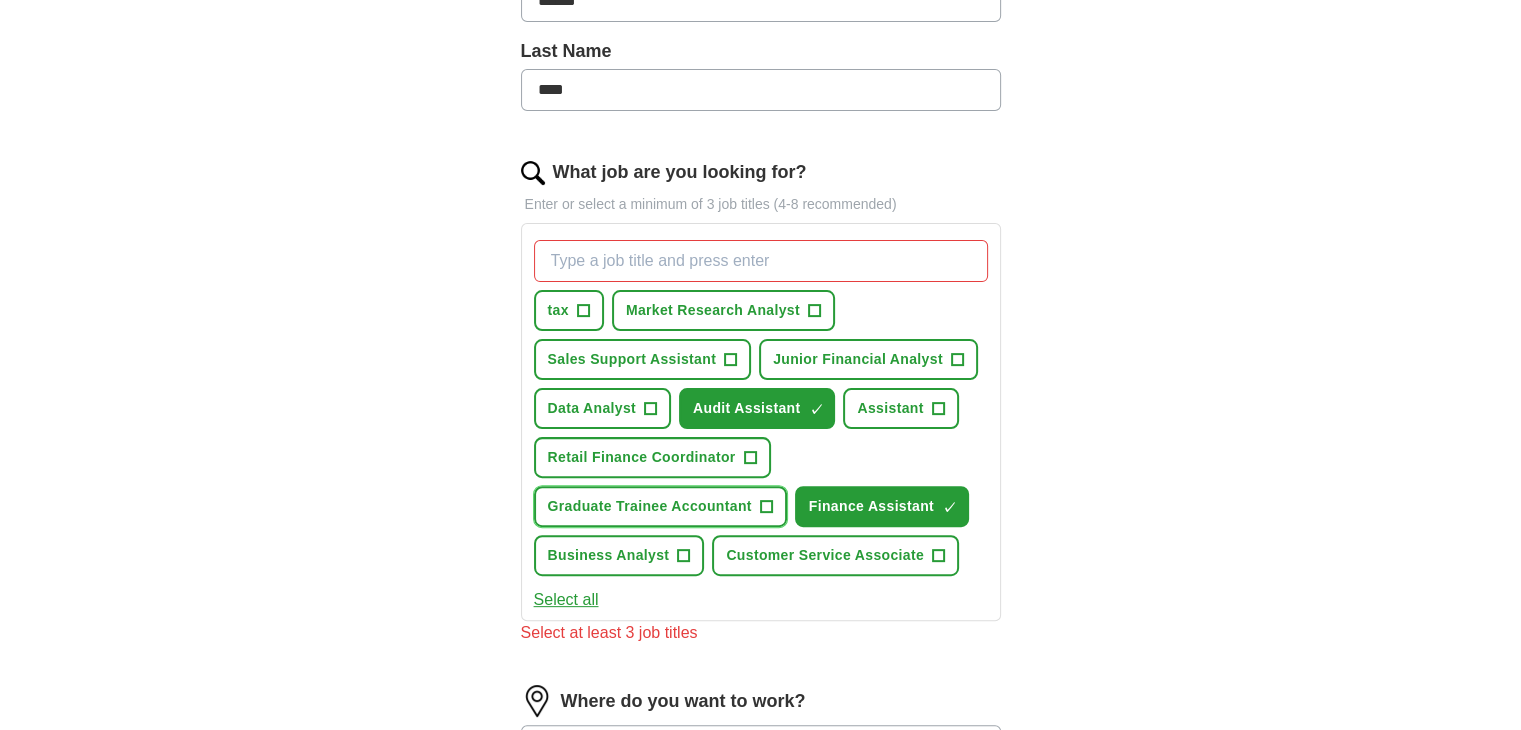 click on "Graduate Trainee Accountant +" at bounding box center [660, 506] 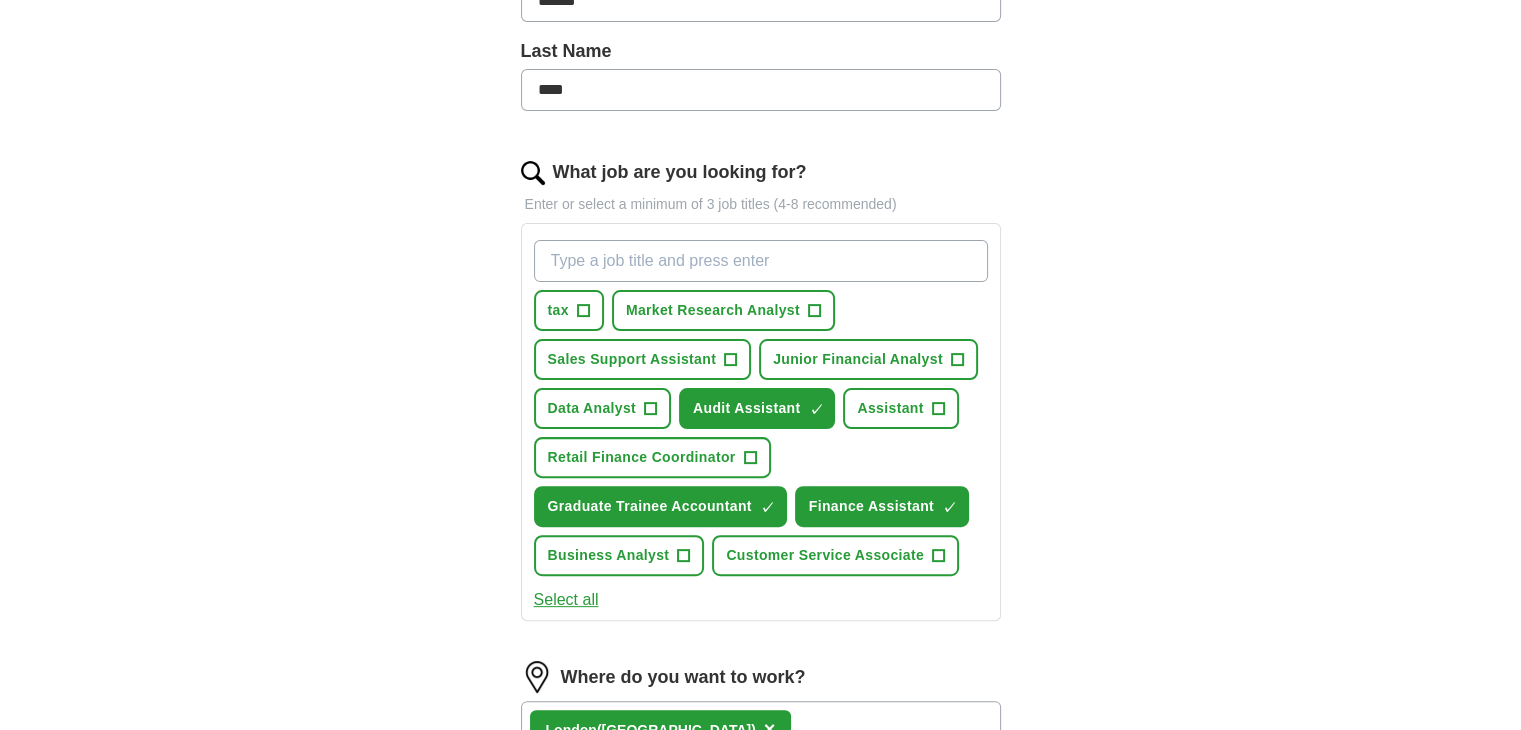 click on "What job are you looking for?" at bounding box center (761, 261) 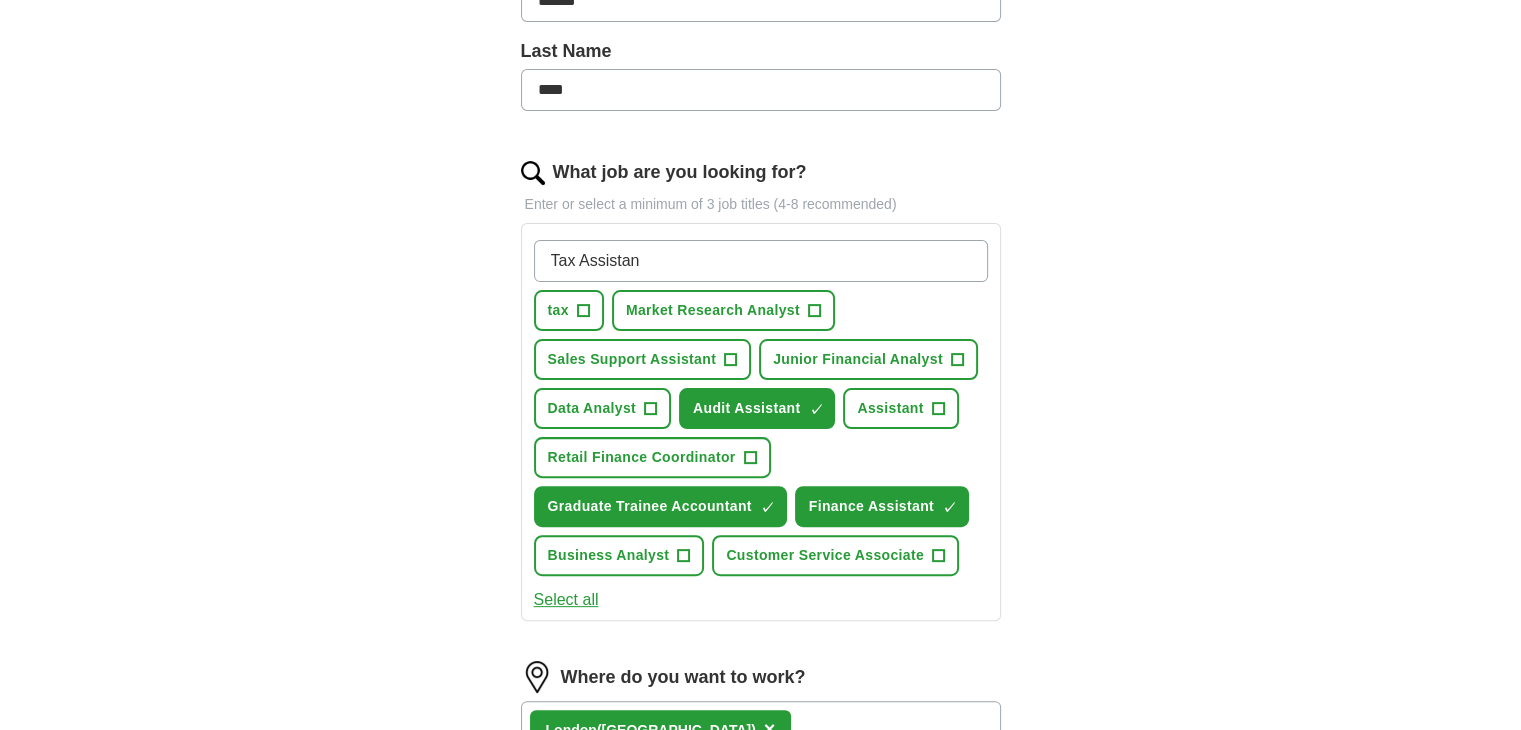 type on "Tax Assistant" 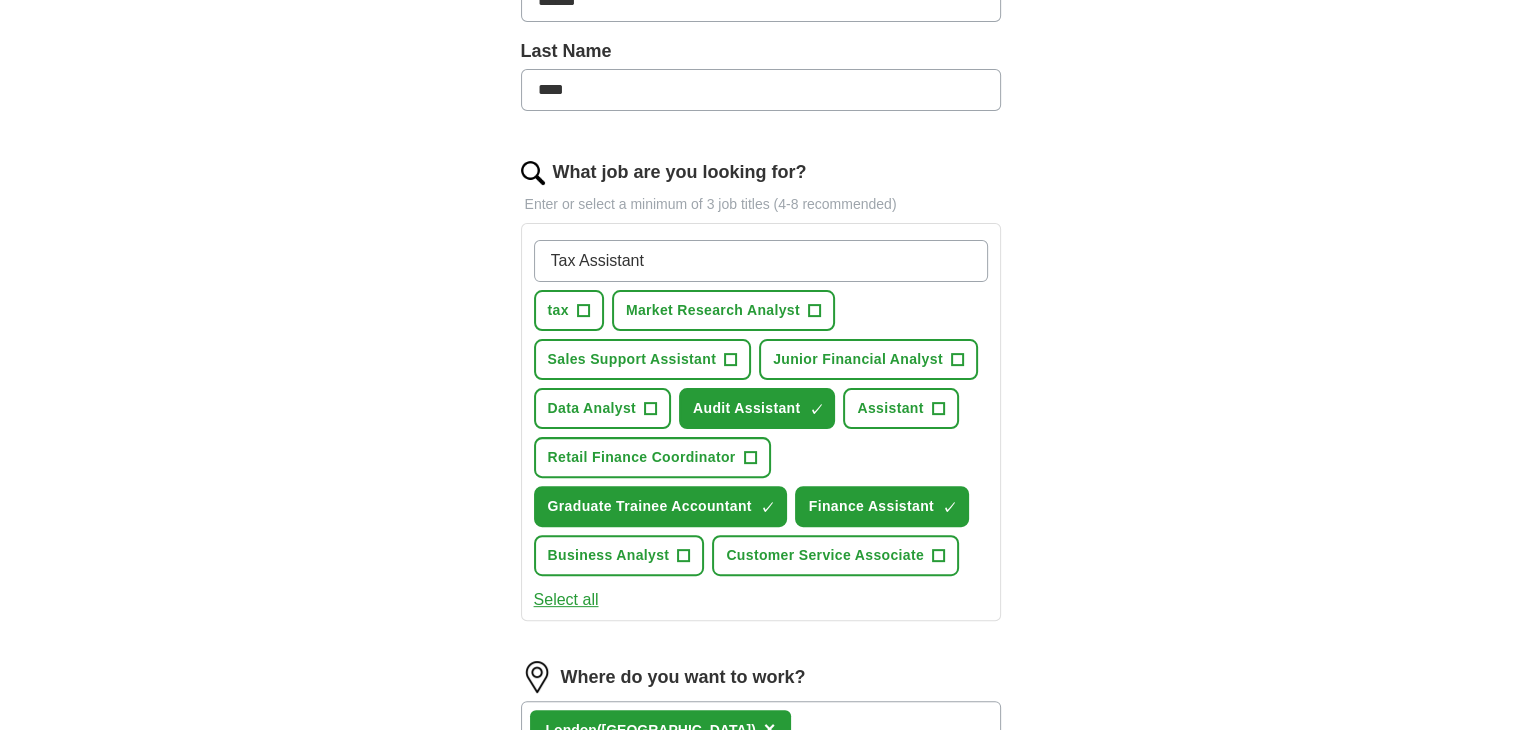 type 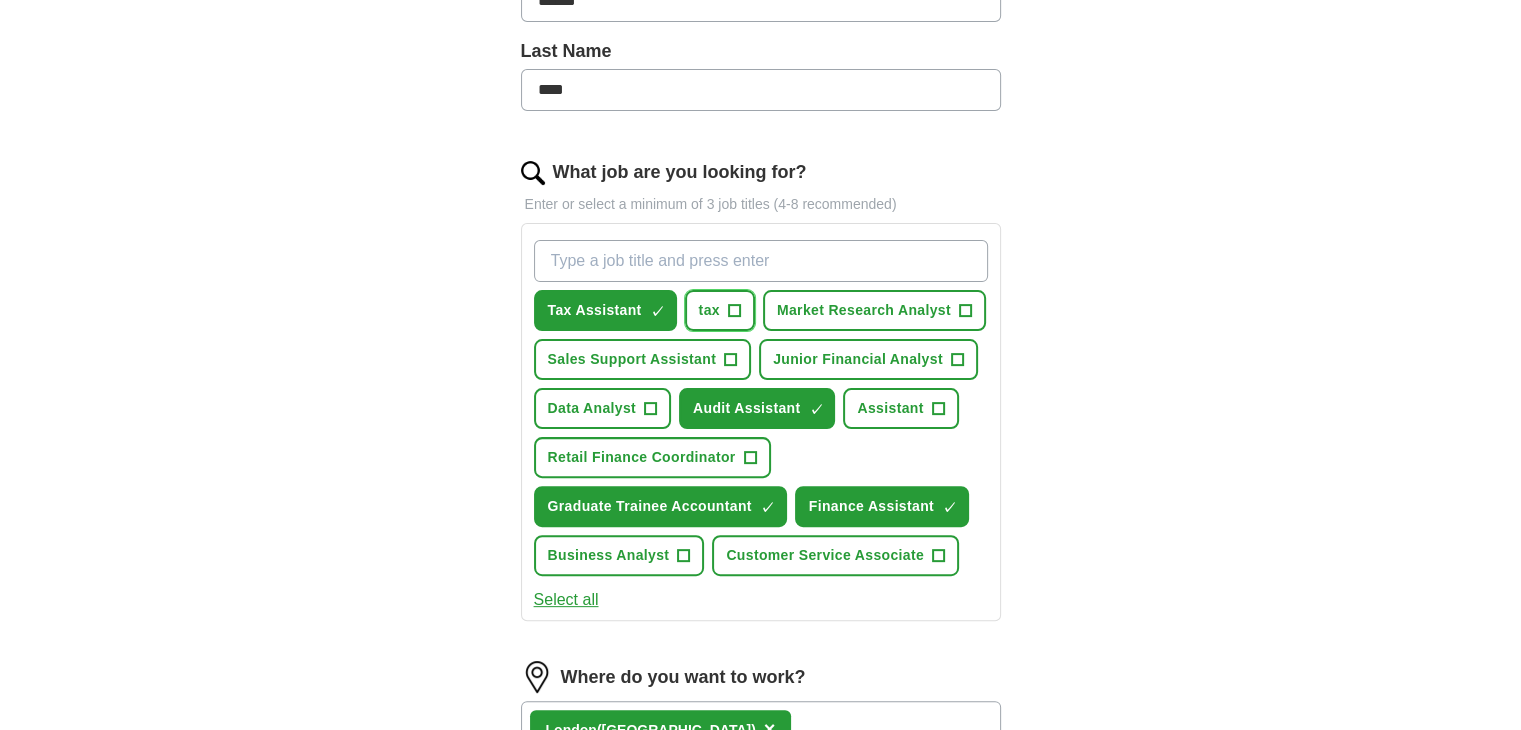 click on "+" at bounding box center [734, 310] 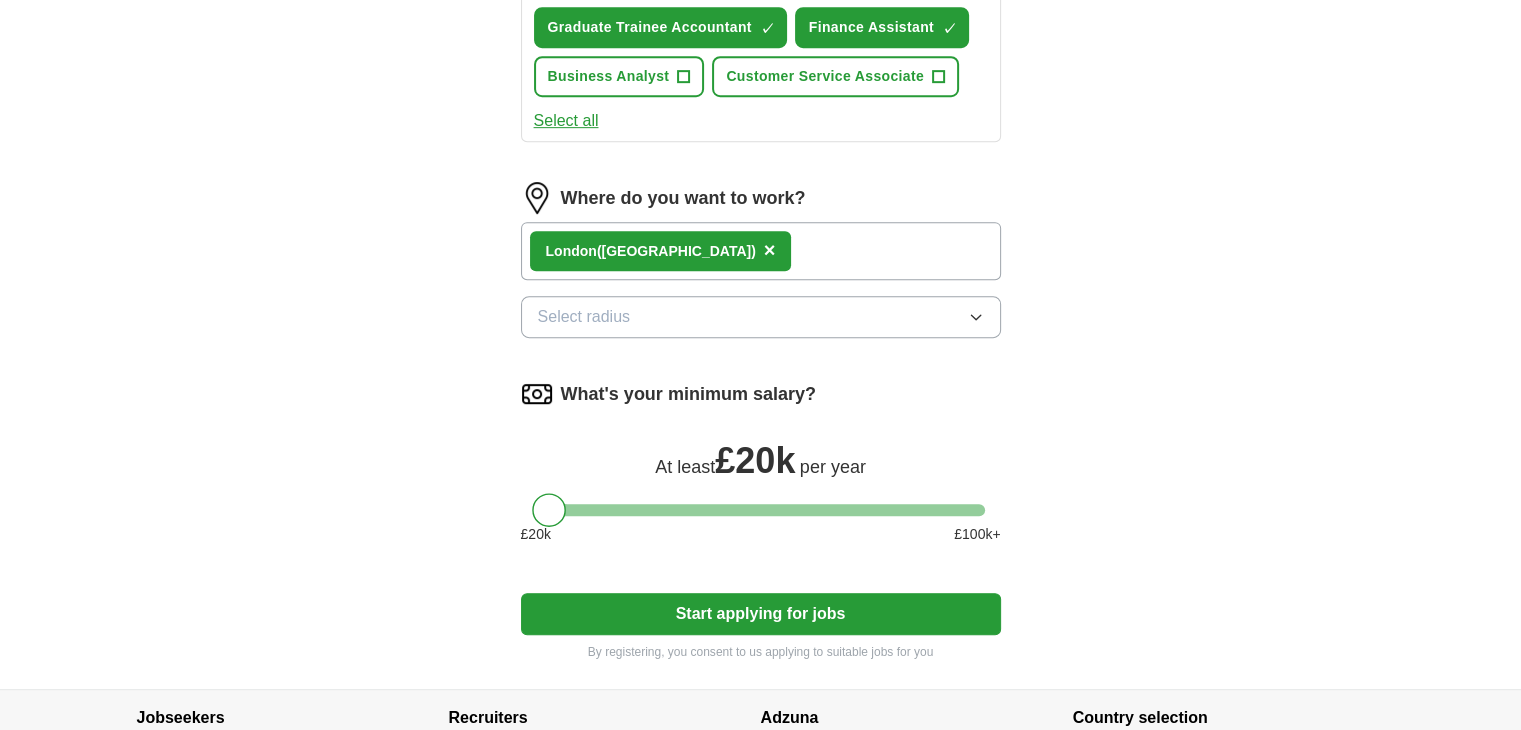 scroll, scrollTop: 994, scrollLeft: 0, axis: vertical 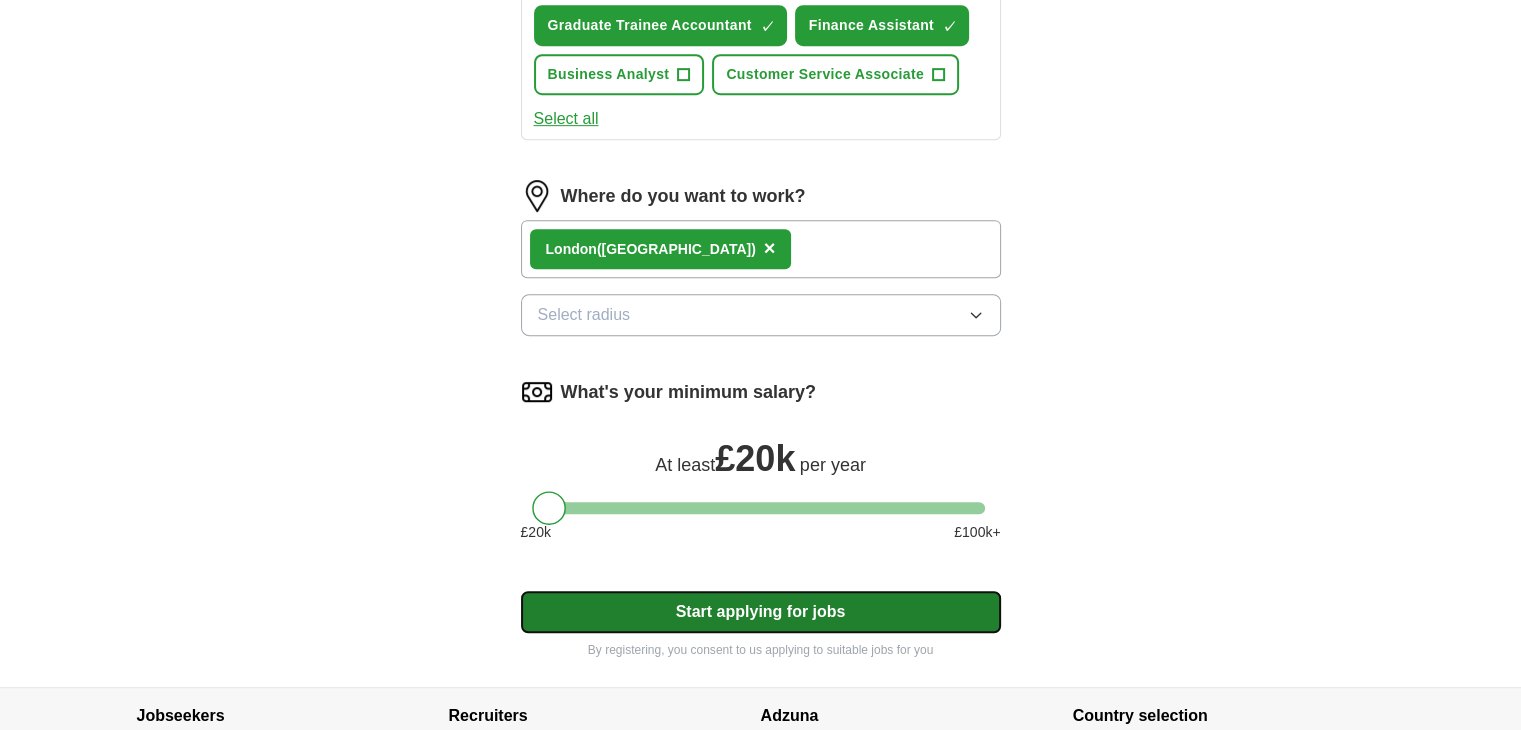 click on "Start applying for jobs" at bounding box center (761, 612) 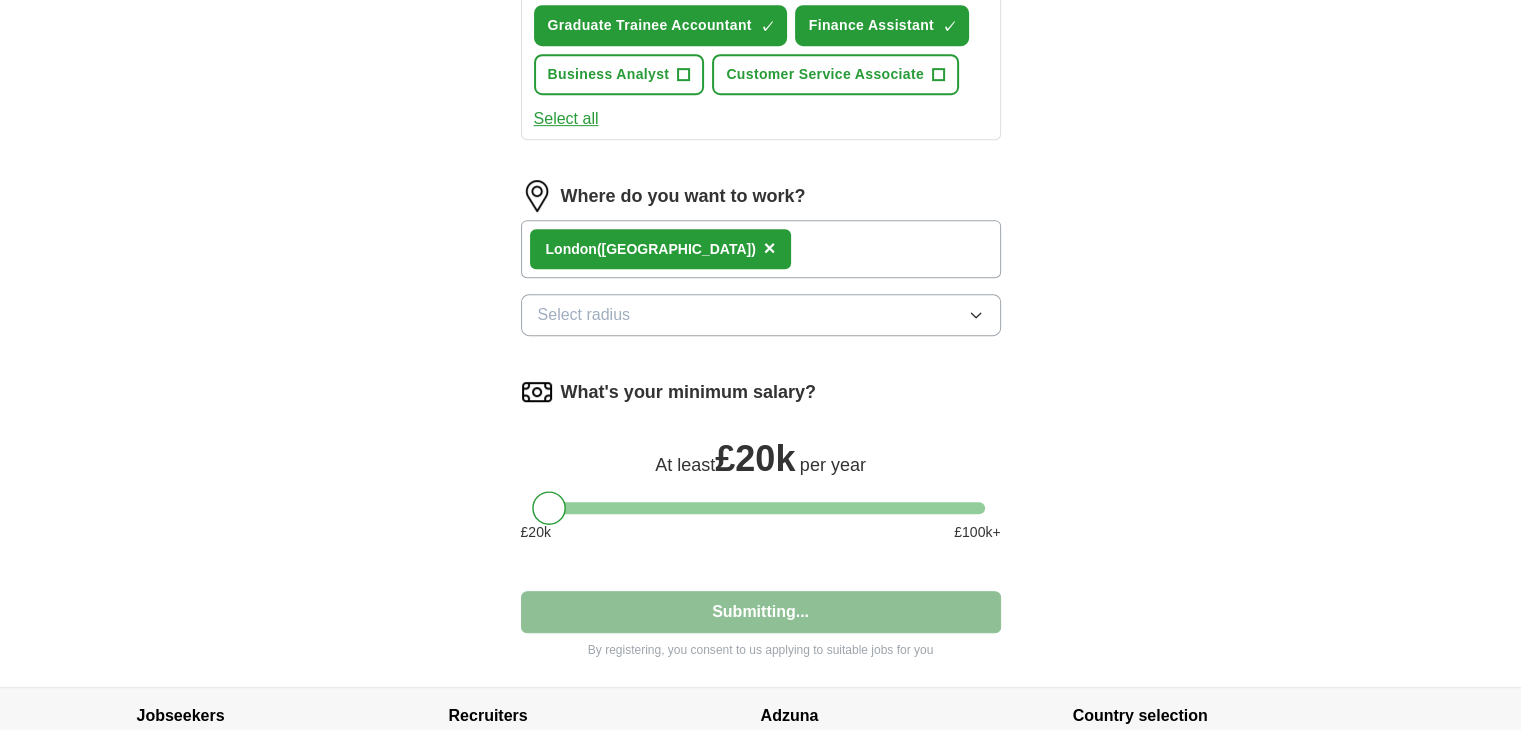 select on "**" 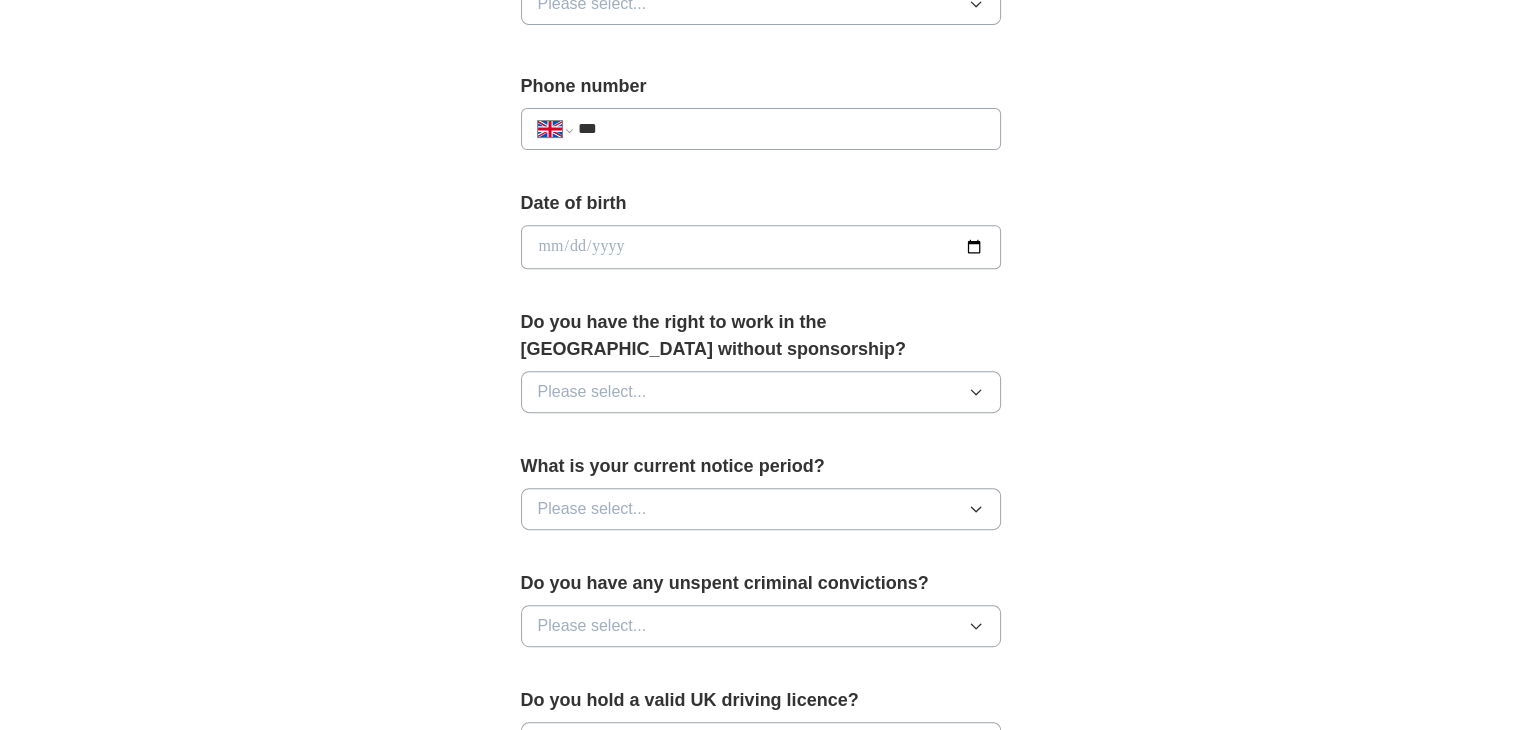 scroll, scrollTop: 800, scrollLeft: 0, axis: vertical 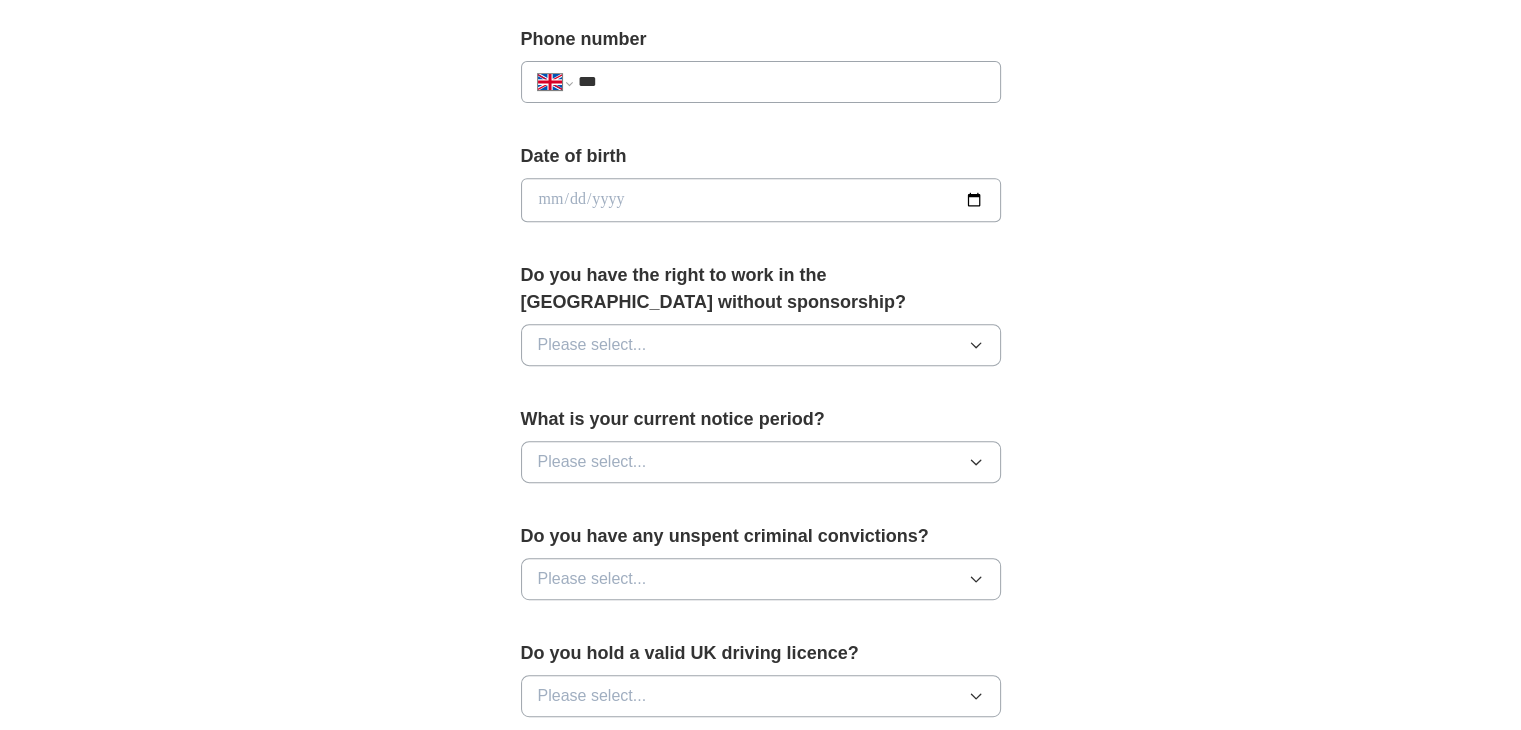 click at bounding box center [761, 200] 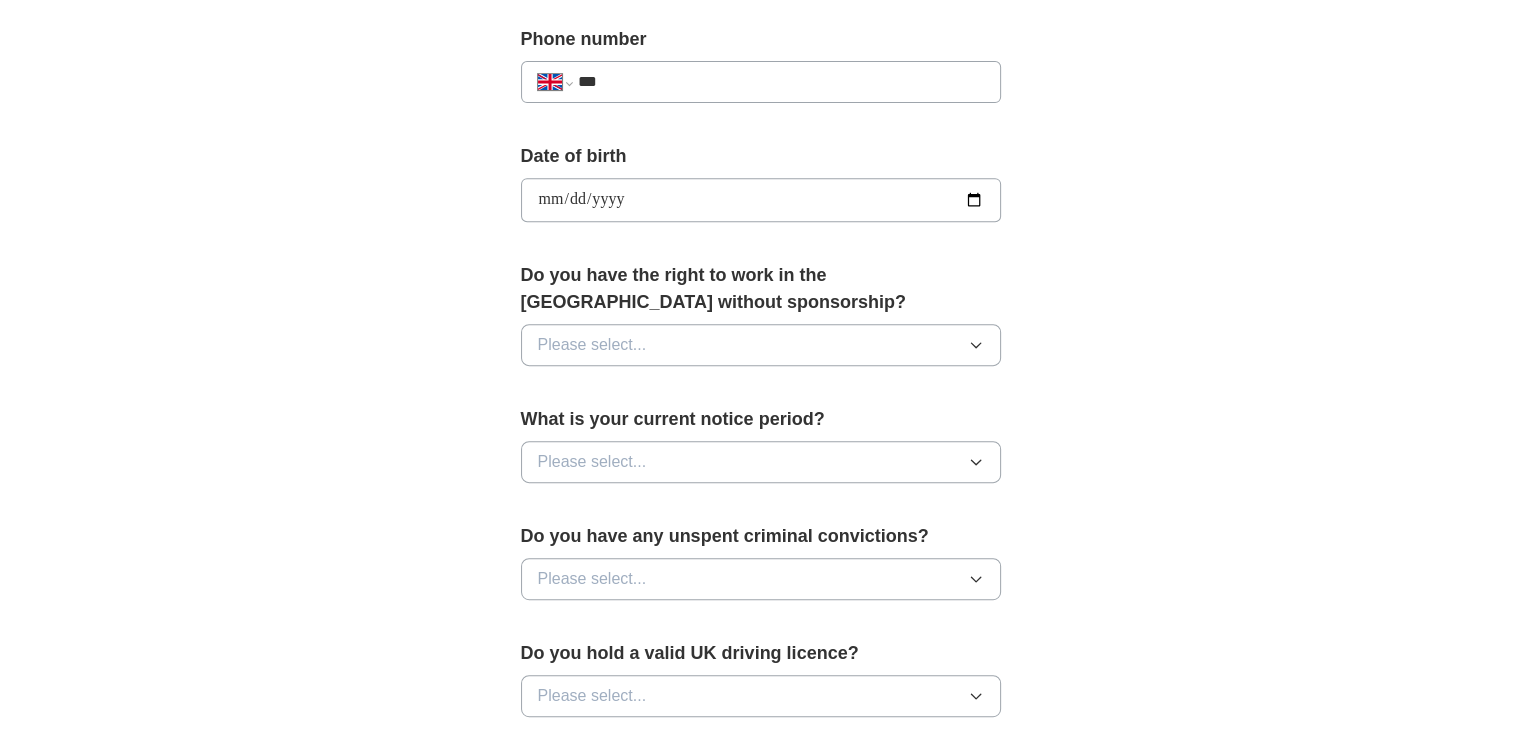 type on "**********" 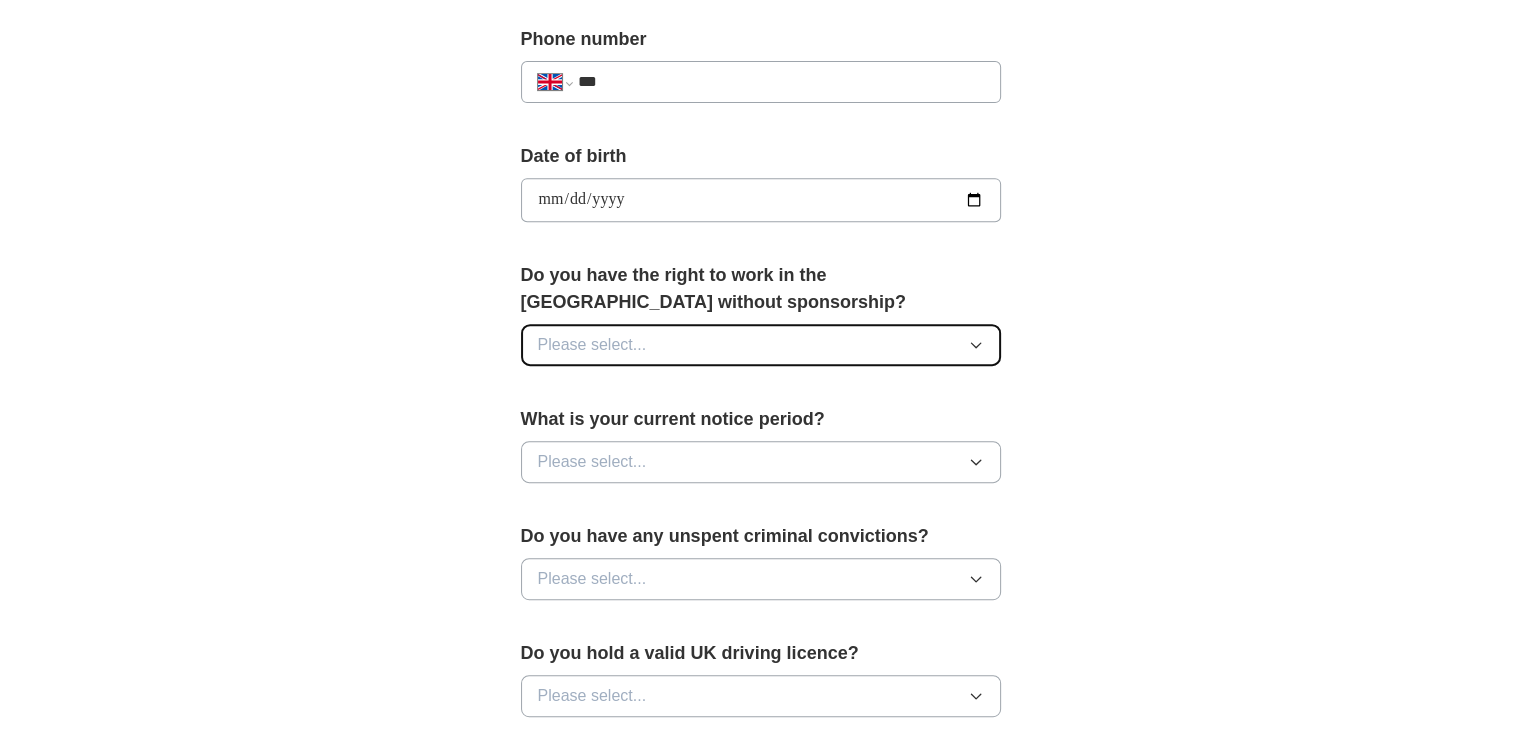 click on "Please select..." at bounding box center (761, 345) 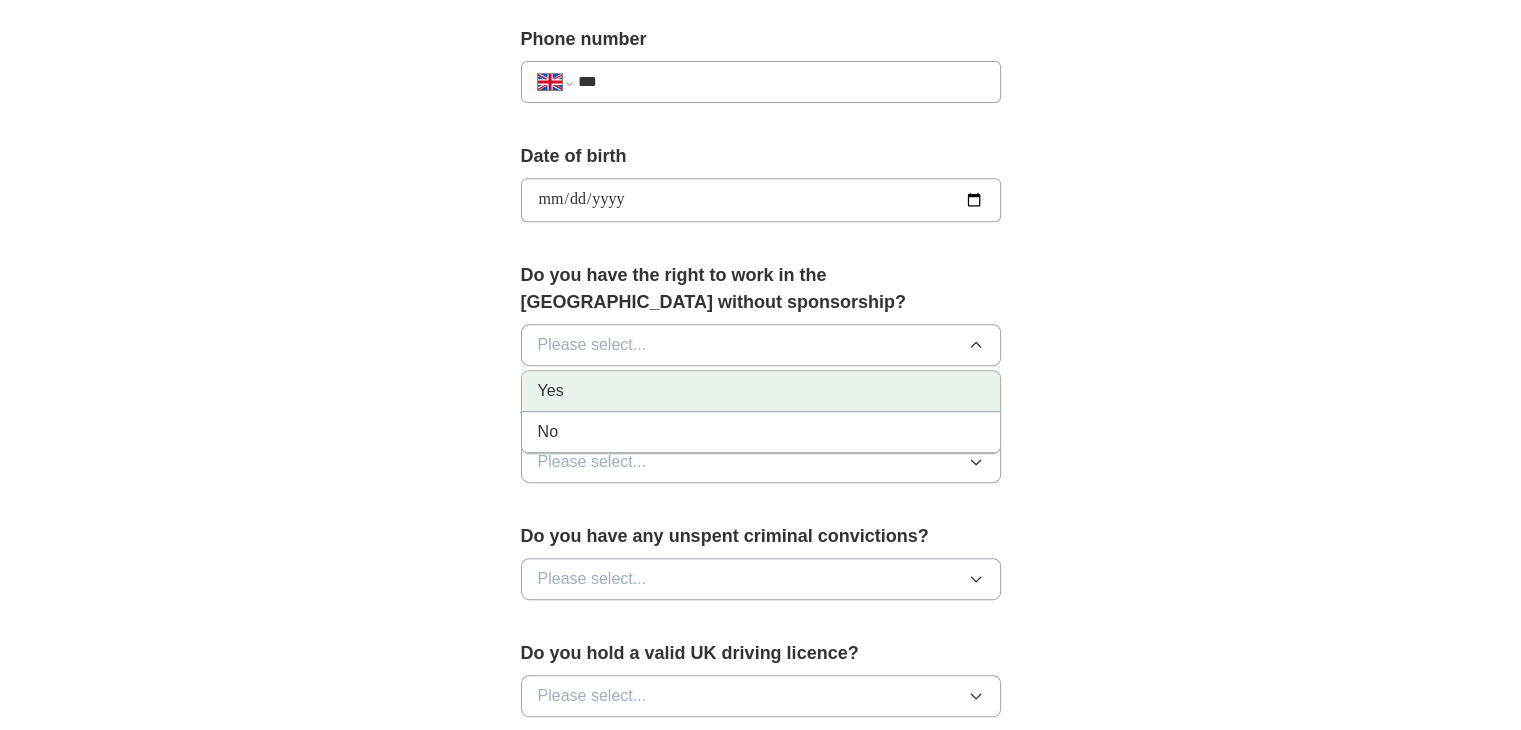 click on "Yes" at bounding box center [761, 391] 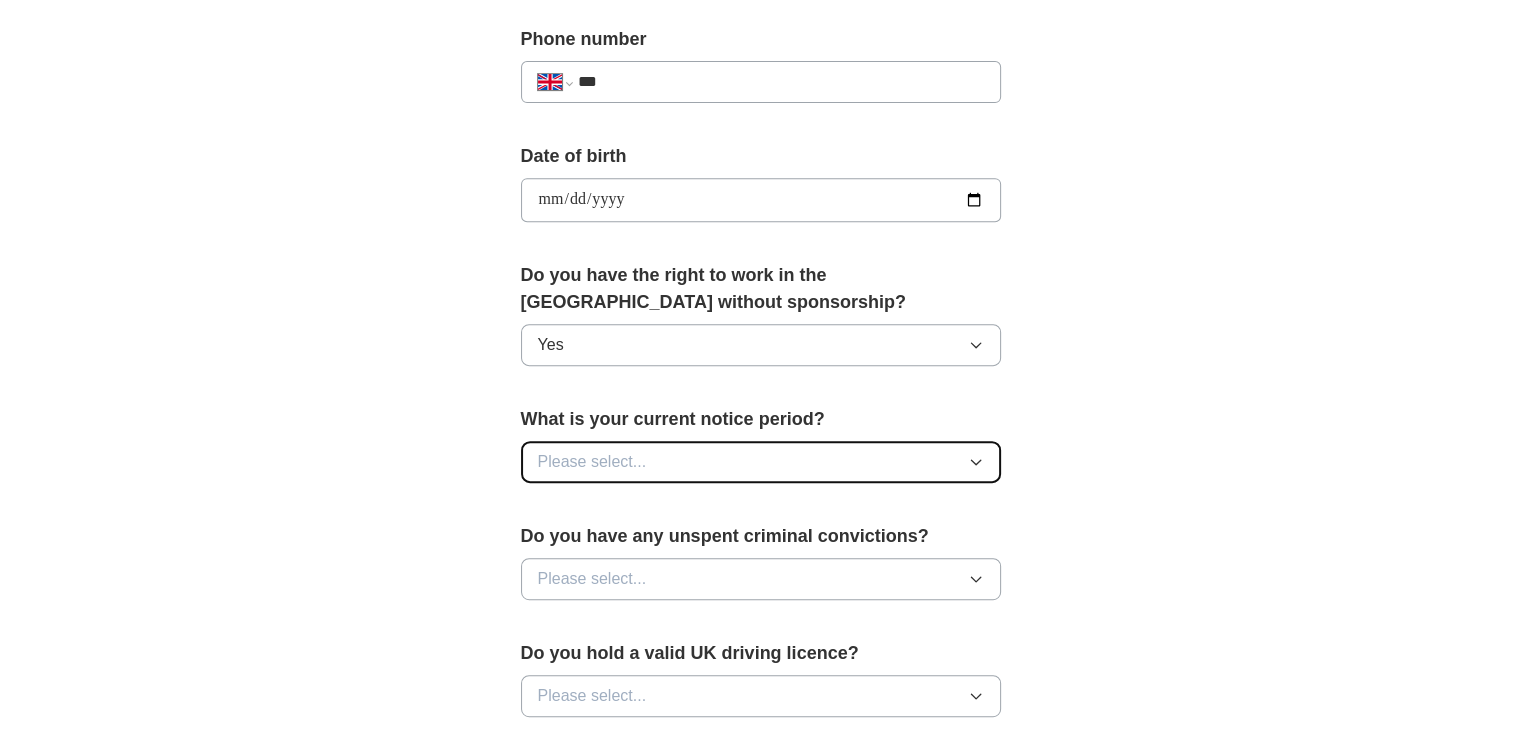 click on "Please select..." at bounding box center [761, 462] 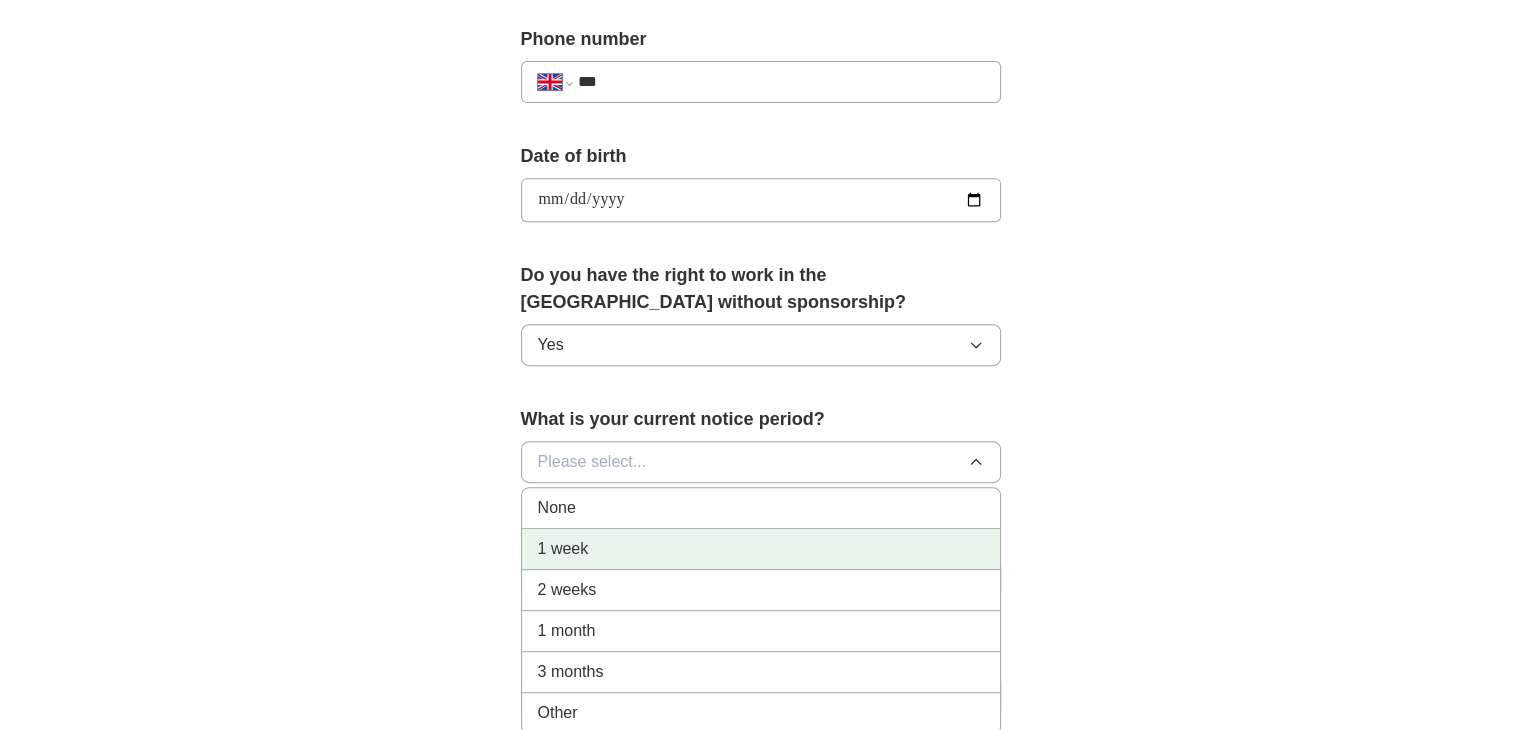 click on "1 week" at bounding box center (761, 549) 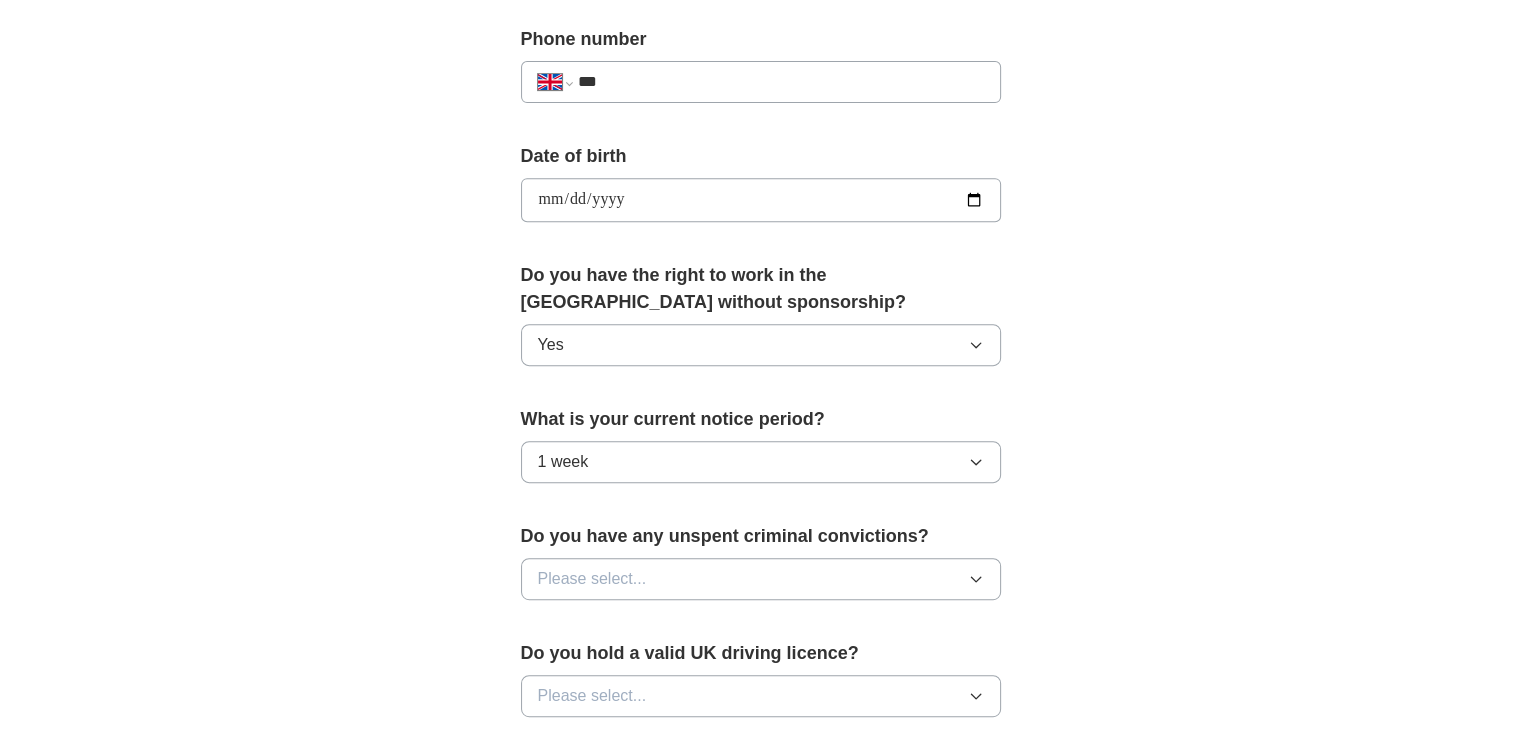 click on "**********" at bounding box center (761, 341) 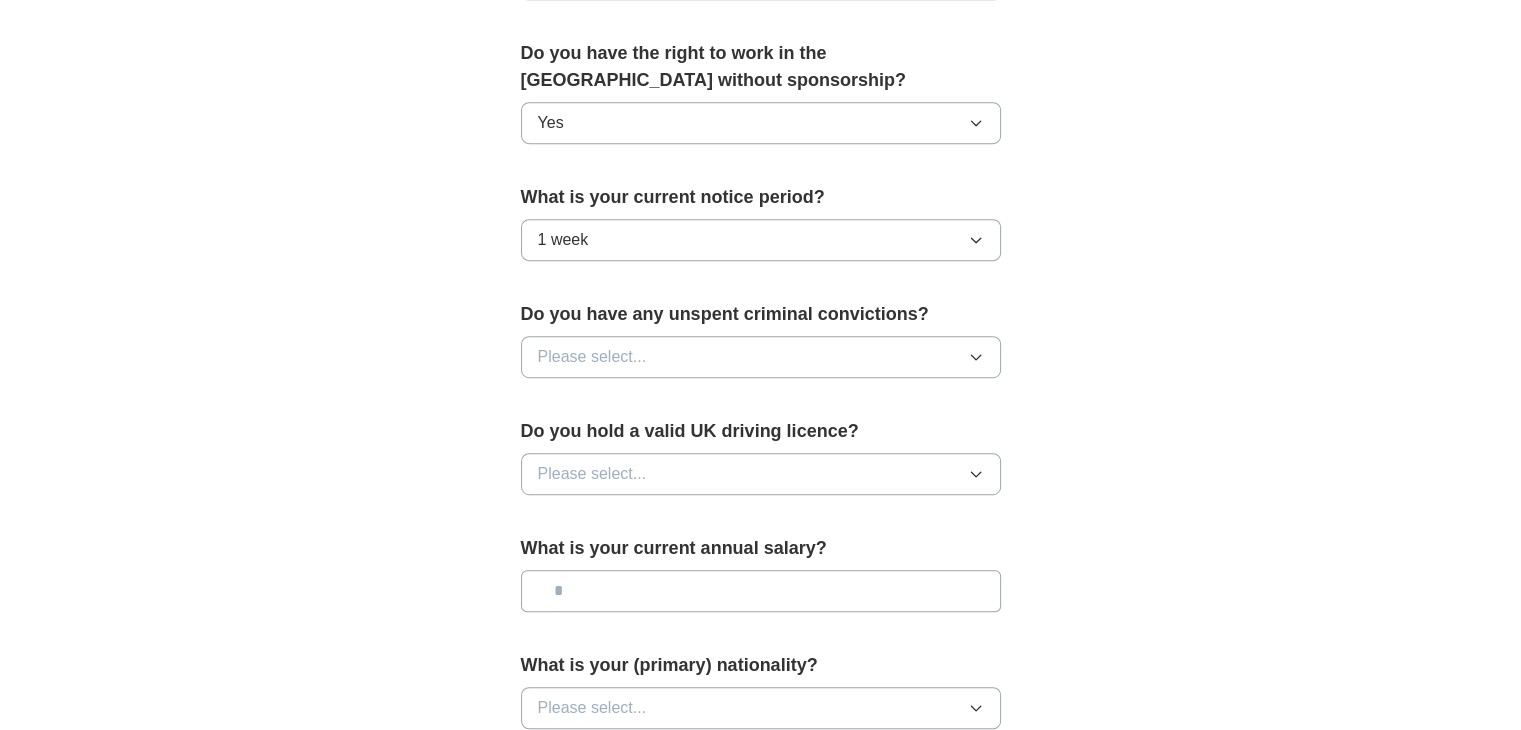 scroll, scrollTop: 1032, scrollLeft: 0, axis: vertical 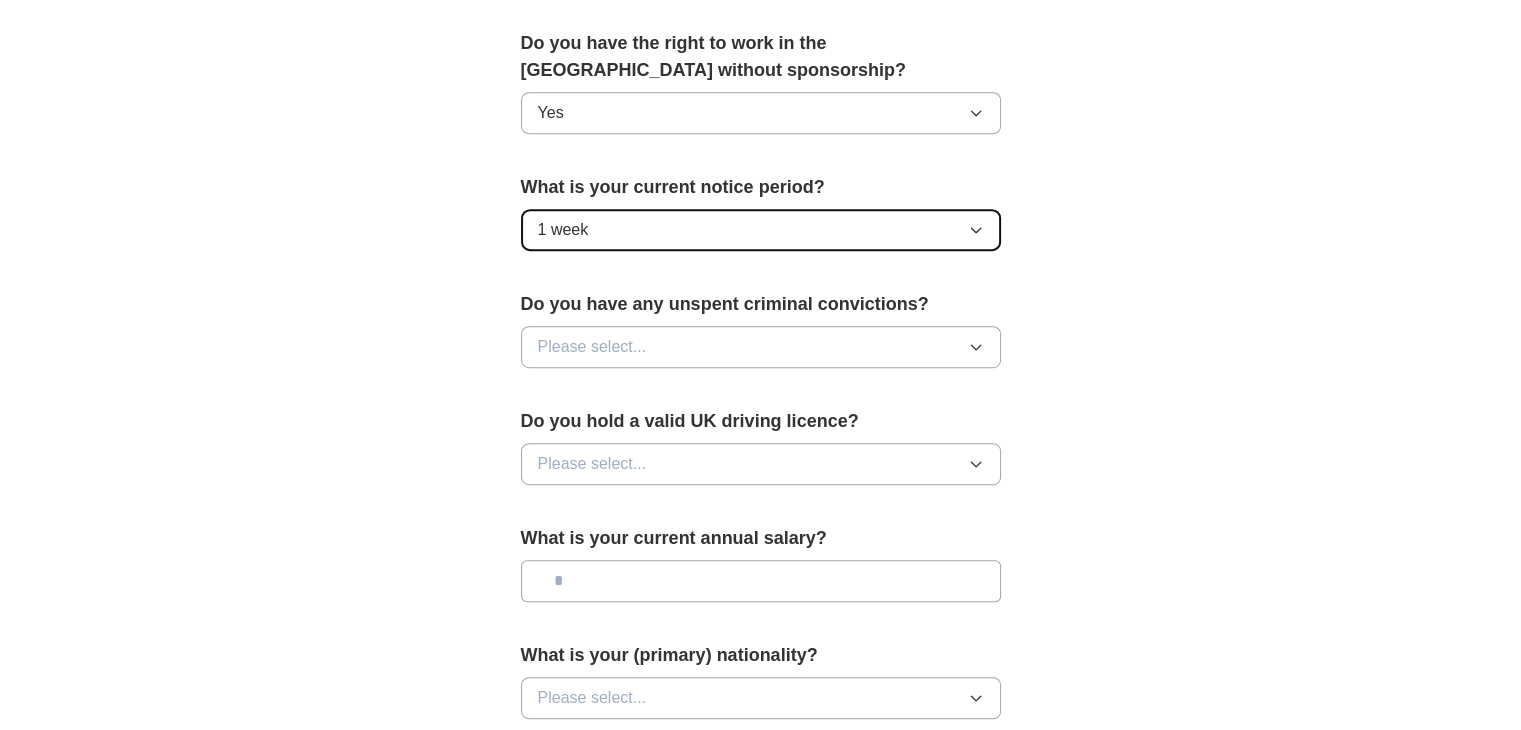 click on "1 week" at bounding box center (761, 230) 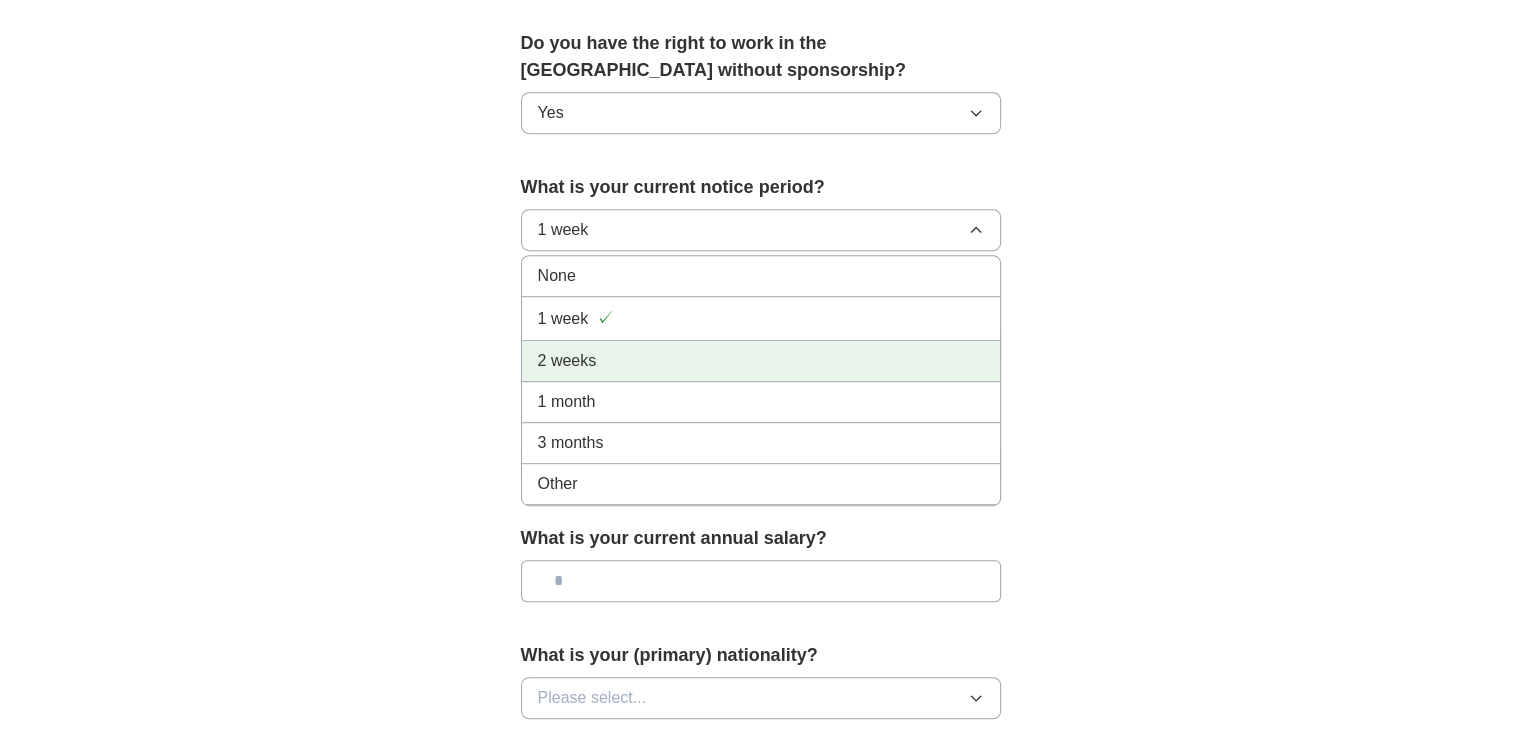 click on "2 weeks" at bounding box center [761, 361] 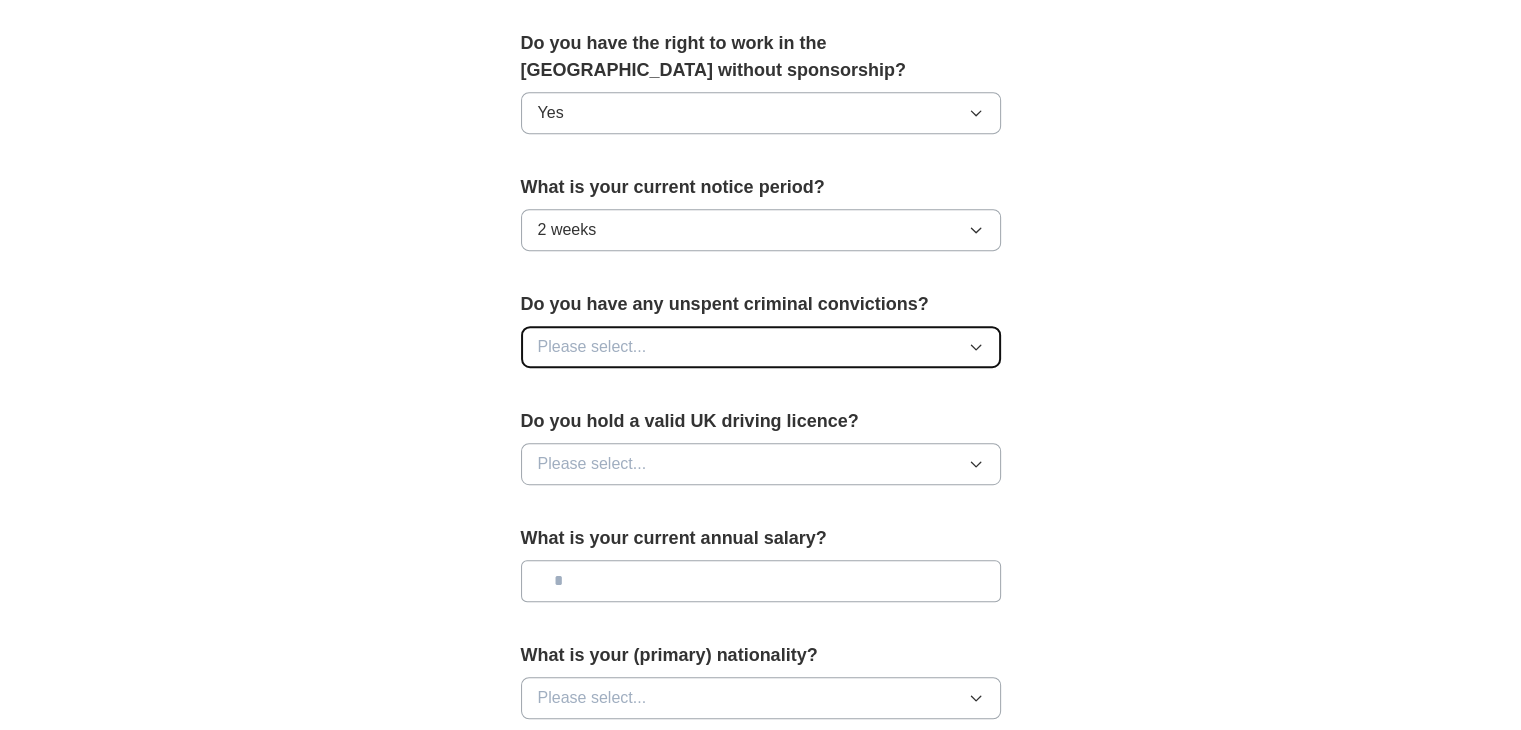 click on "Please select..." at bounding box center [592, 347] 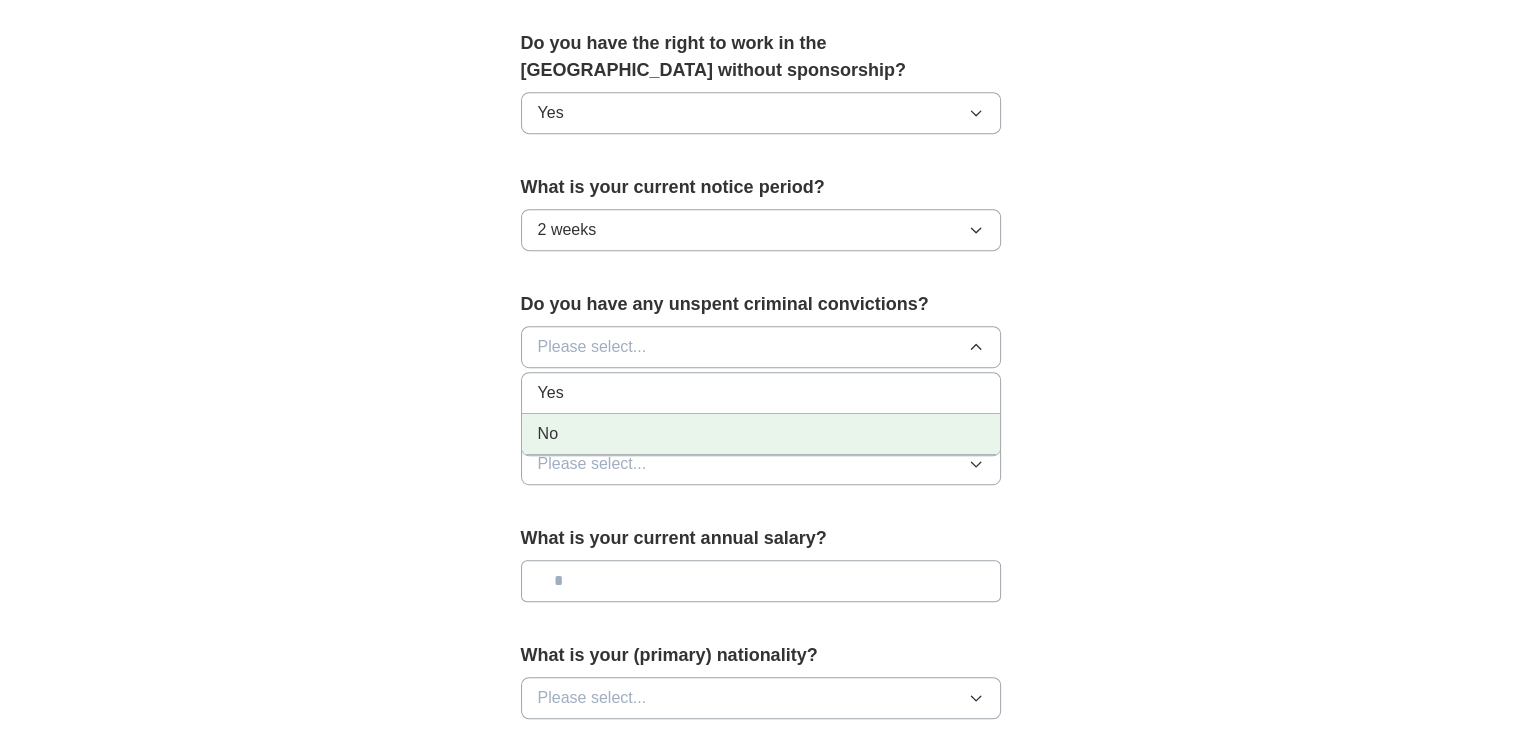 click on "No" at bounding box center [761, 434] 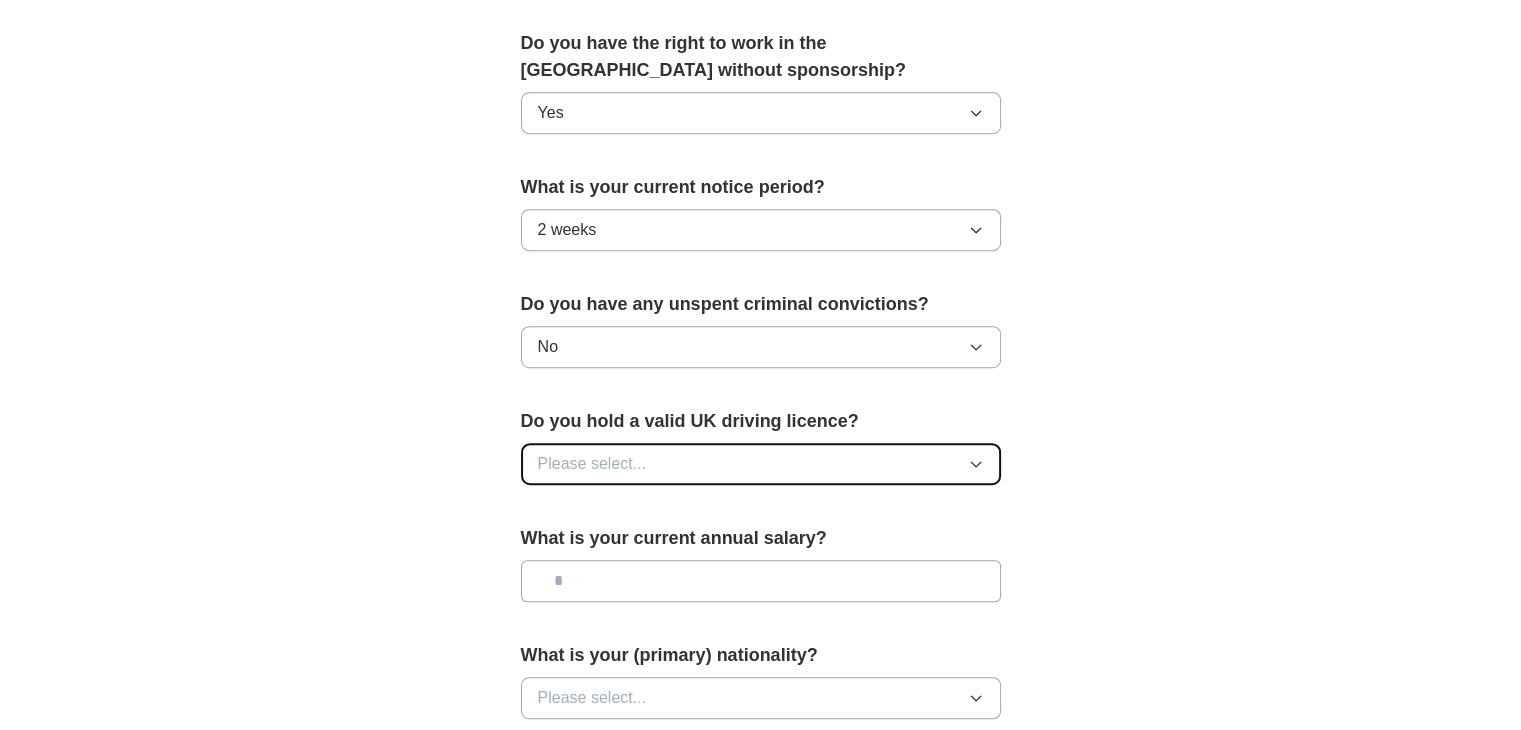 click on "Please select..." at bounding box center [761, 464] 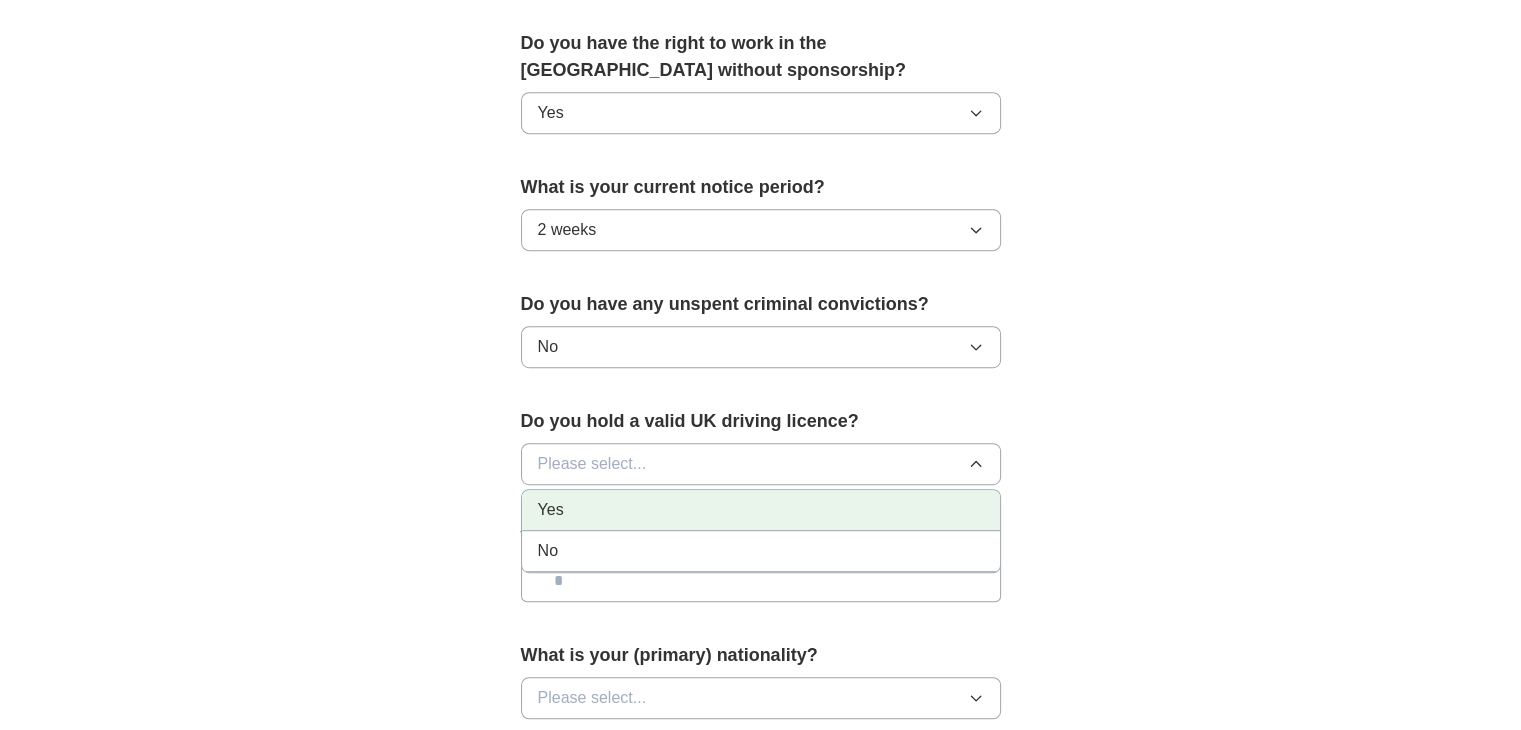 click on "Yes" at bounding box center (761, 510) 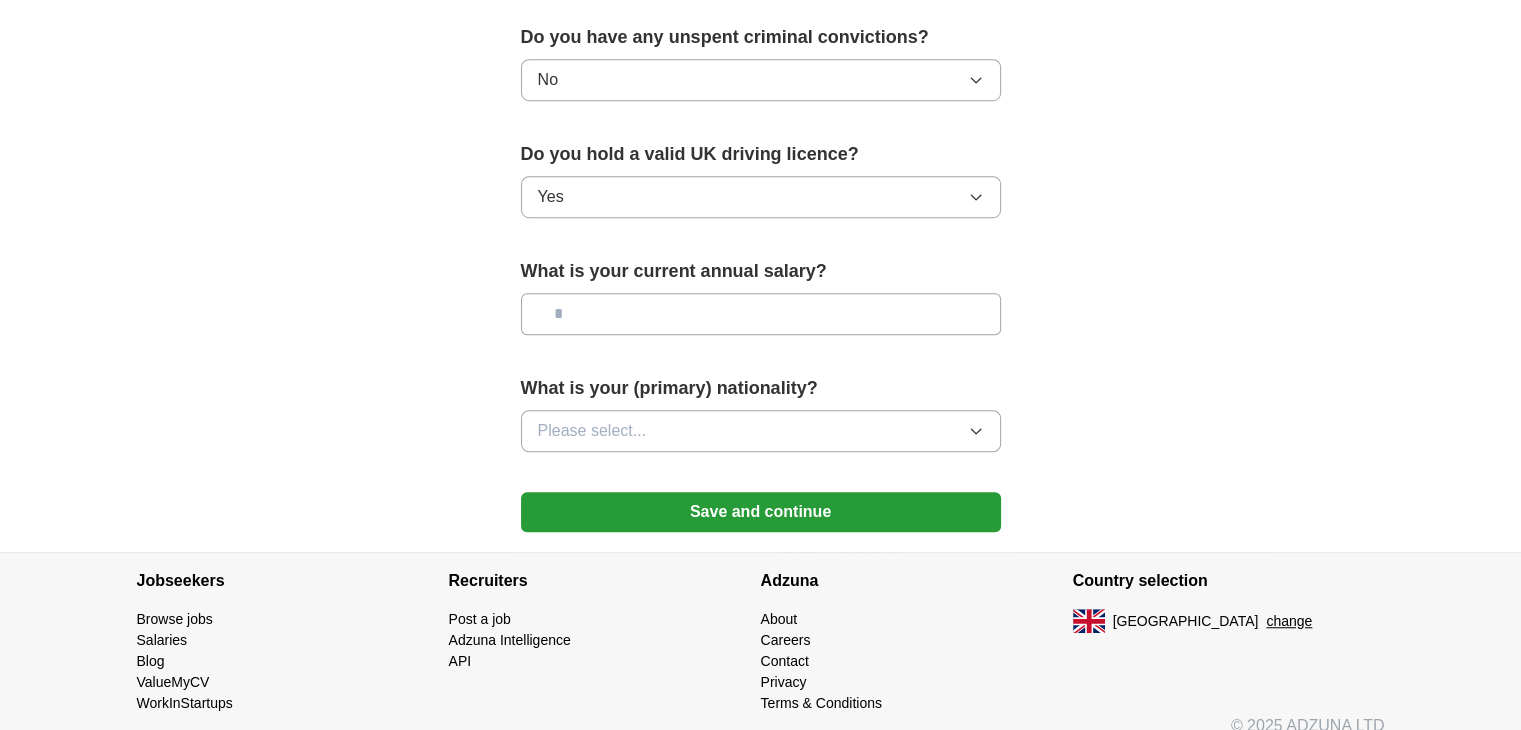 scroll, scrollTop: 1317, scrollLeft: 0, axis: vertical 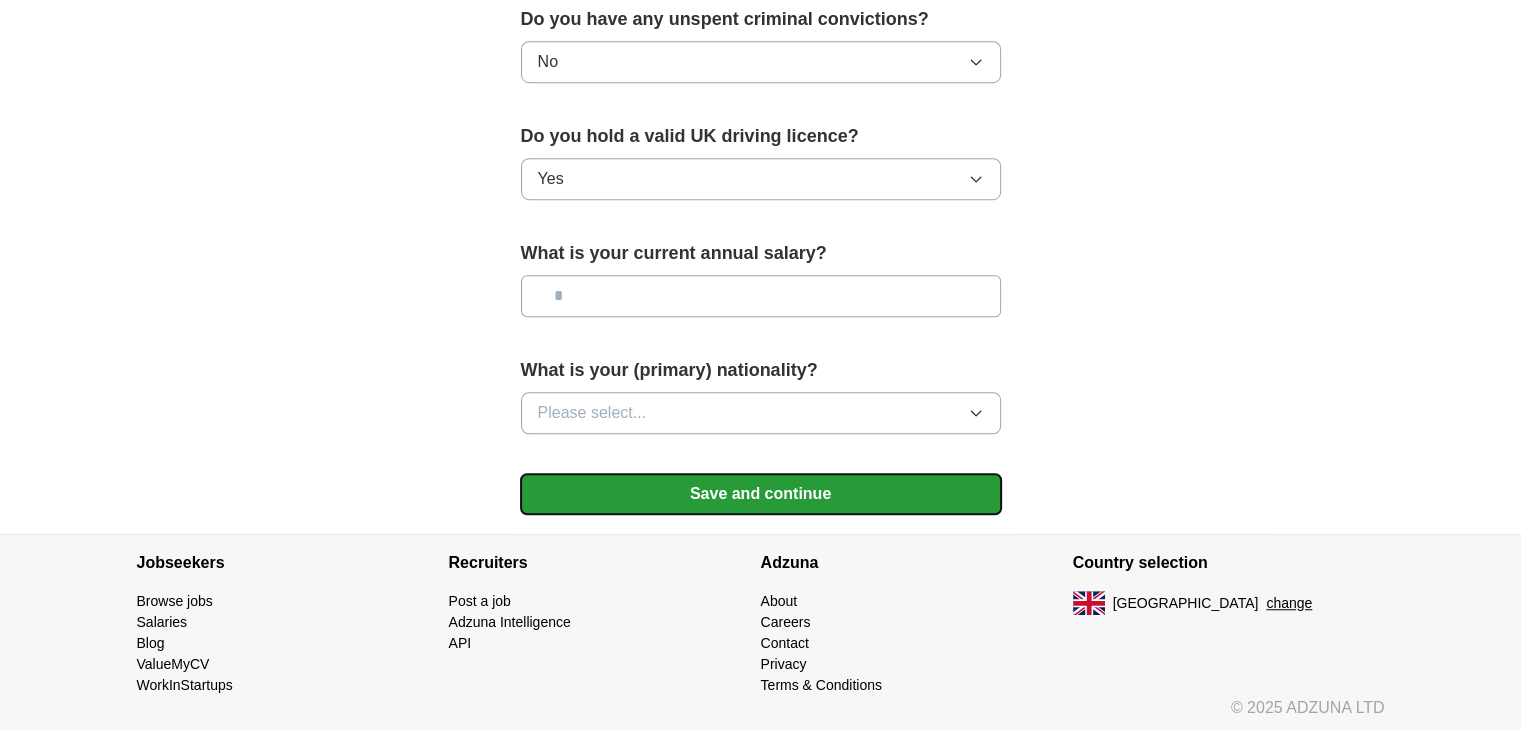click on "Save and continue" at bounding box center [761, 494] 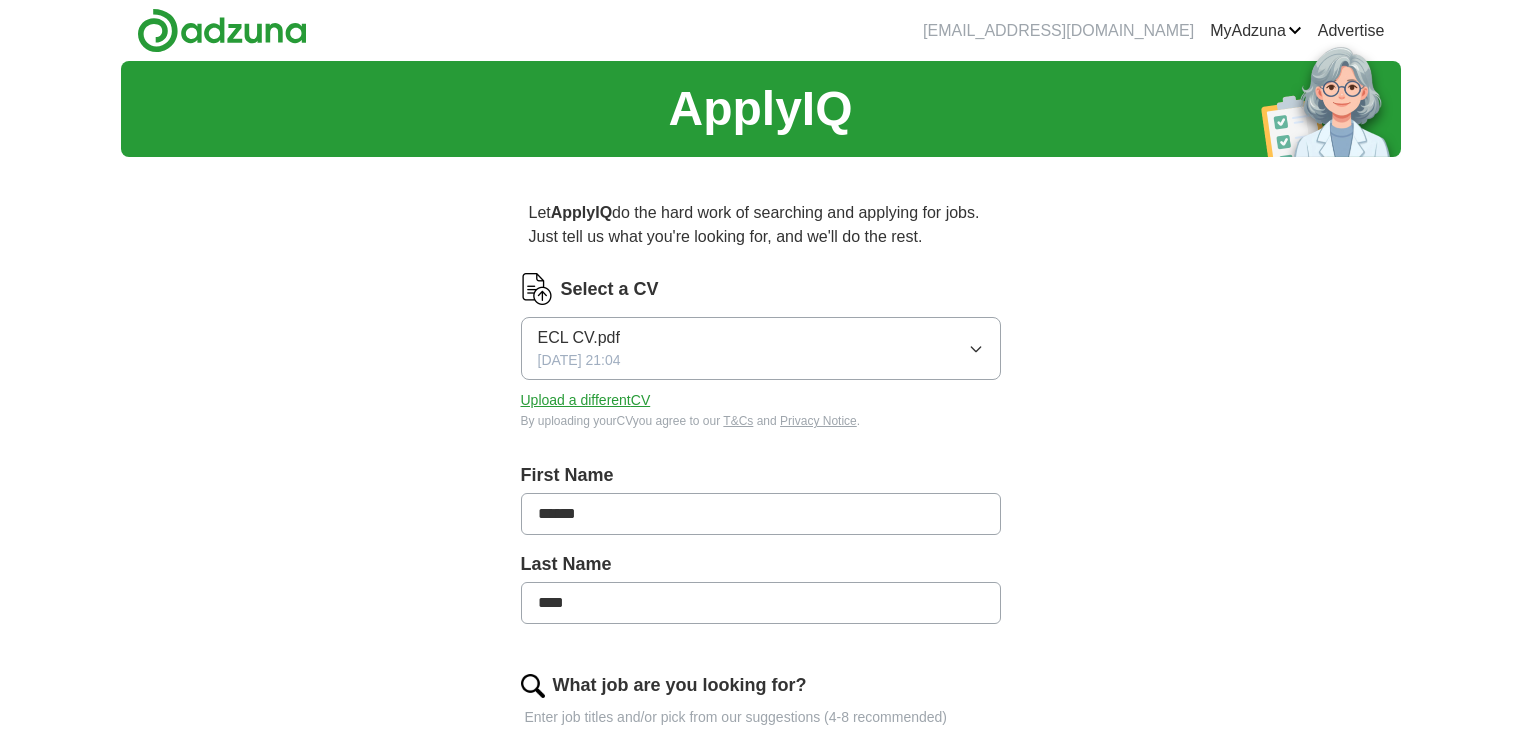 scroll, scrollTop: 0, scrollLeft: 0, axis: both 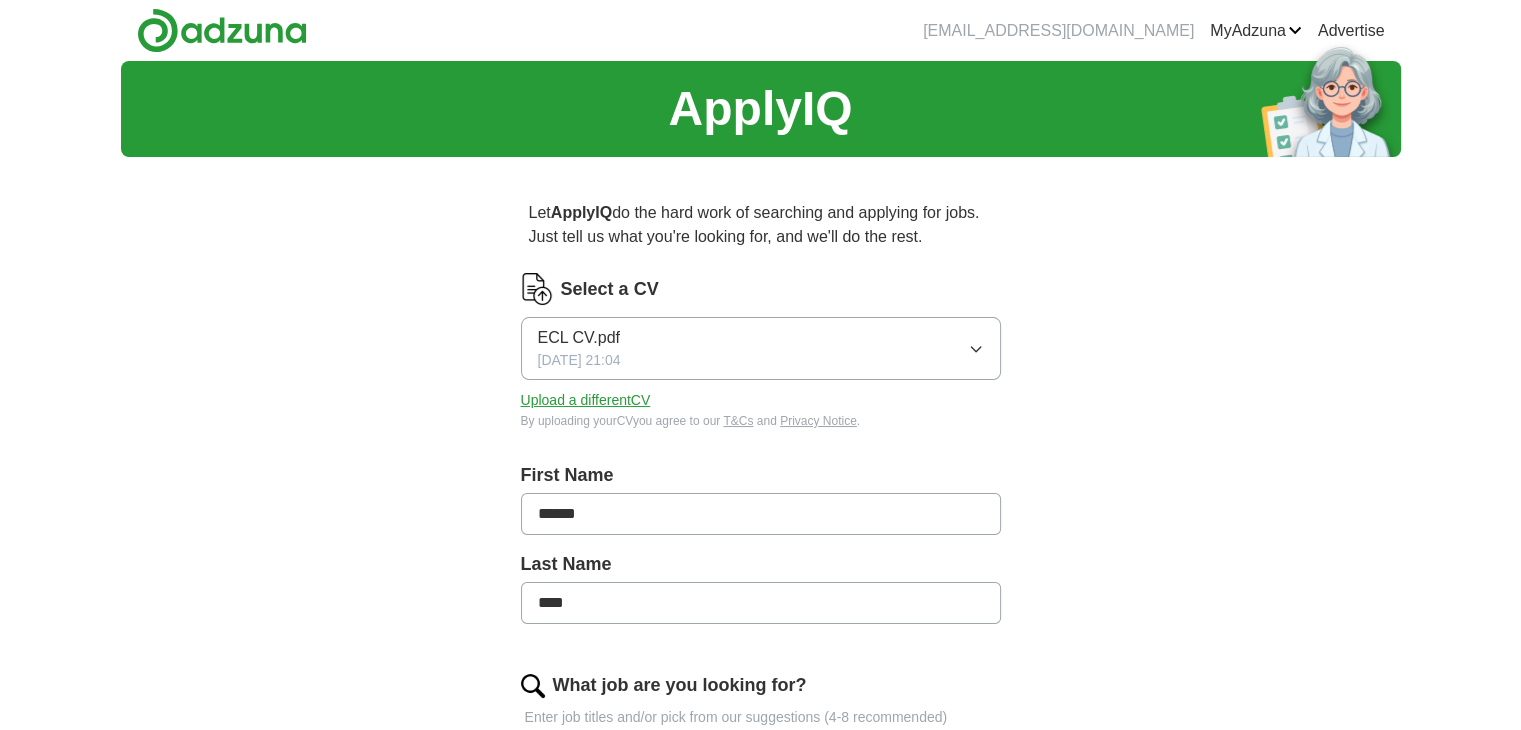 click on "ApplyIQ Let  ApplyIQ  do the hard work of searching and applying for jobs. Just tell us what you're looking for, and we'll do the rest. Select a CV ECL CV.pdf [DATE] 21:04 Upload a different  CV By uploading your  CV  you agree to our   T&Cs   and   Privacy Notice . First Name ****** Last Name **** What job are you looking for? Enter job titles and/or pick from our suggestions (4-8 recommended) Where do you want to work? [GEOGRAPHIC_DATA] × Select radius What's your minimum salary? At least  £ 20k   per year £ 20 k £ 100 k+ Update ApplyIQ settings Go to dashboard" at bounding box center (760, 770) 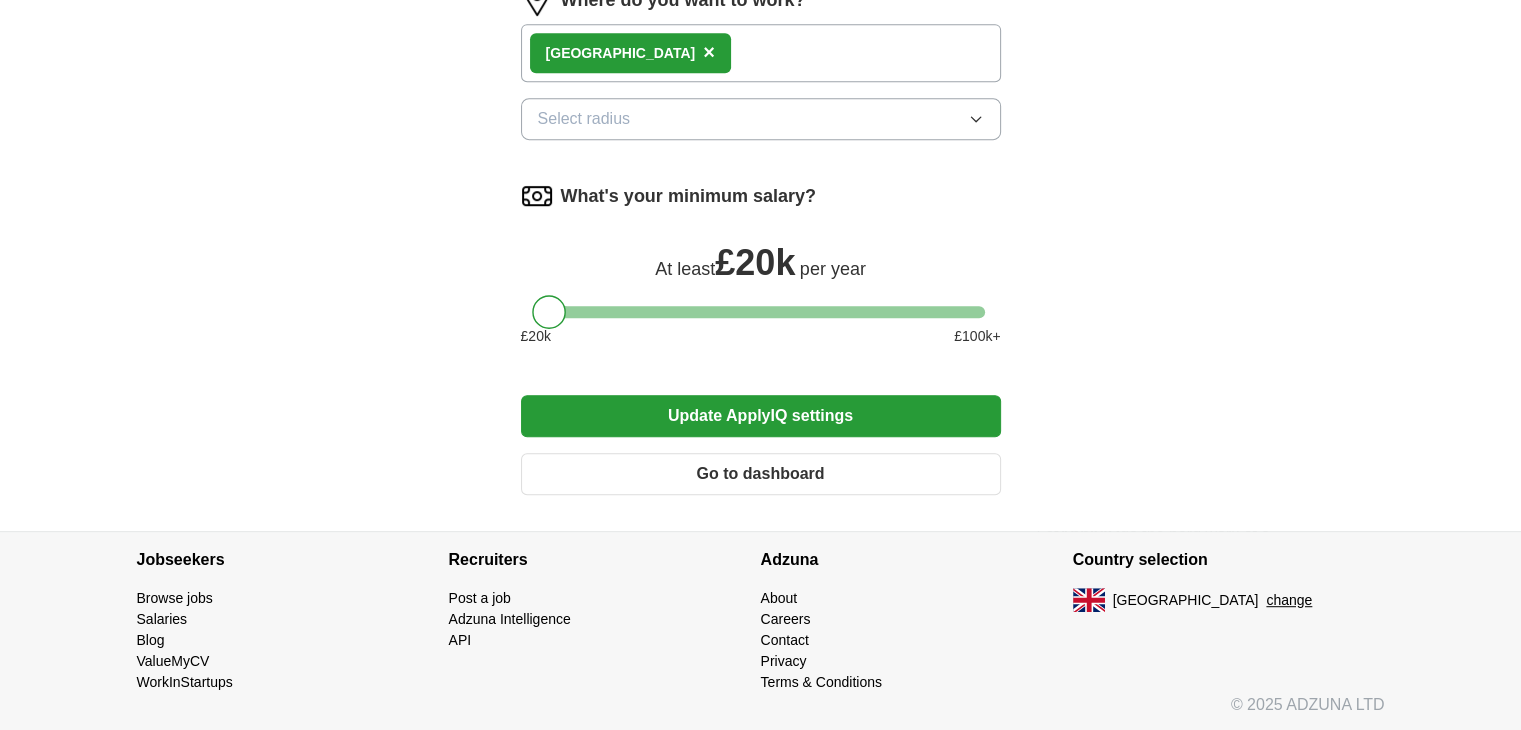 drag, startPoint x: 1535, startPoint y: 249, endPoint x: 1388, endPoint y: 728, distance: 501.0489 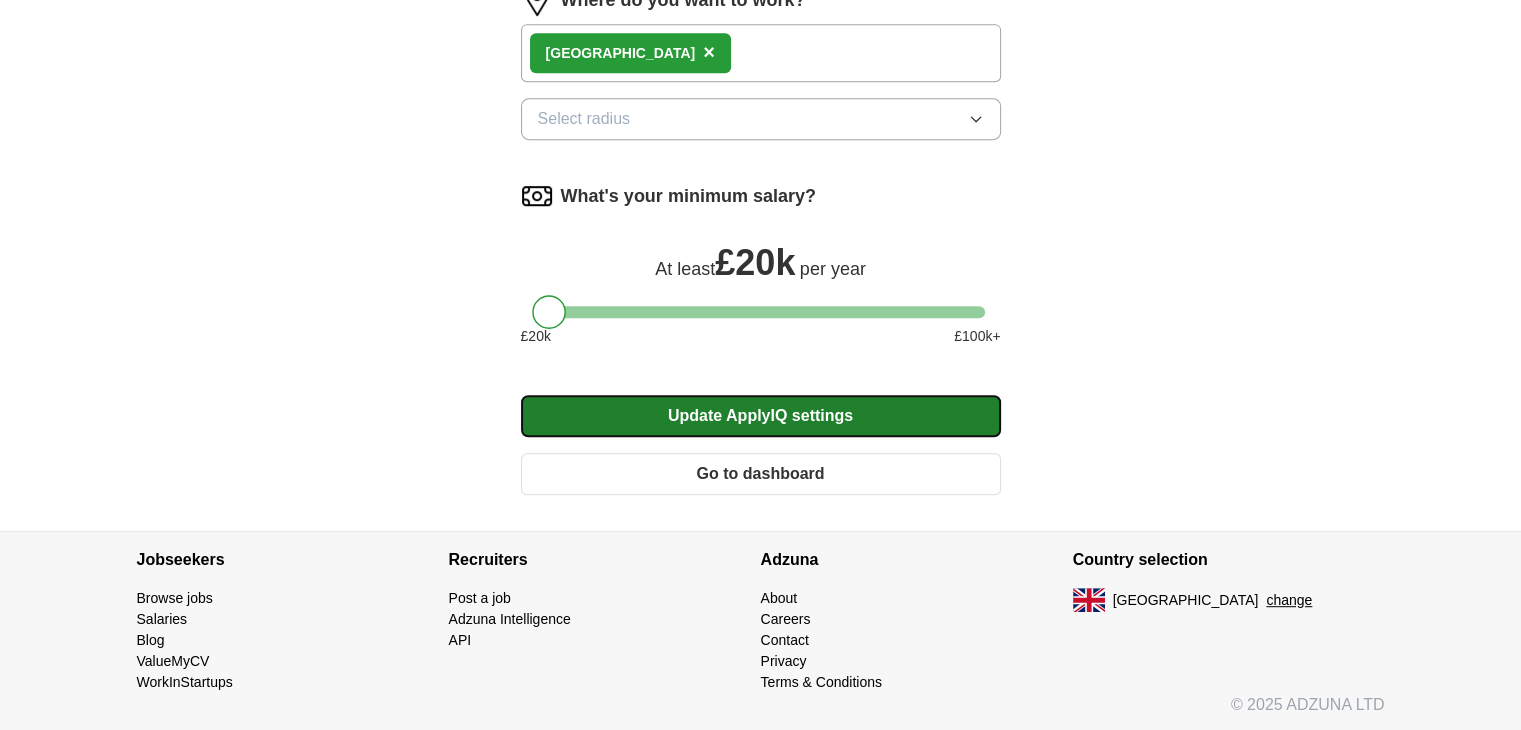 click on "Update ApplyIQ settings" at bounding box center (761, 416) 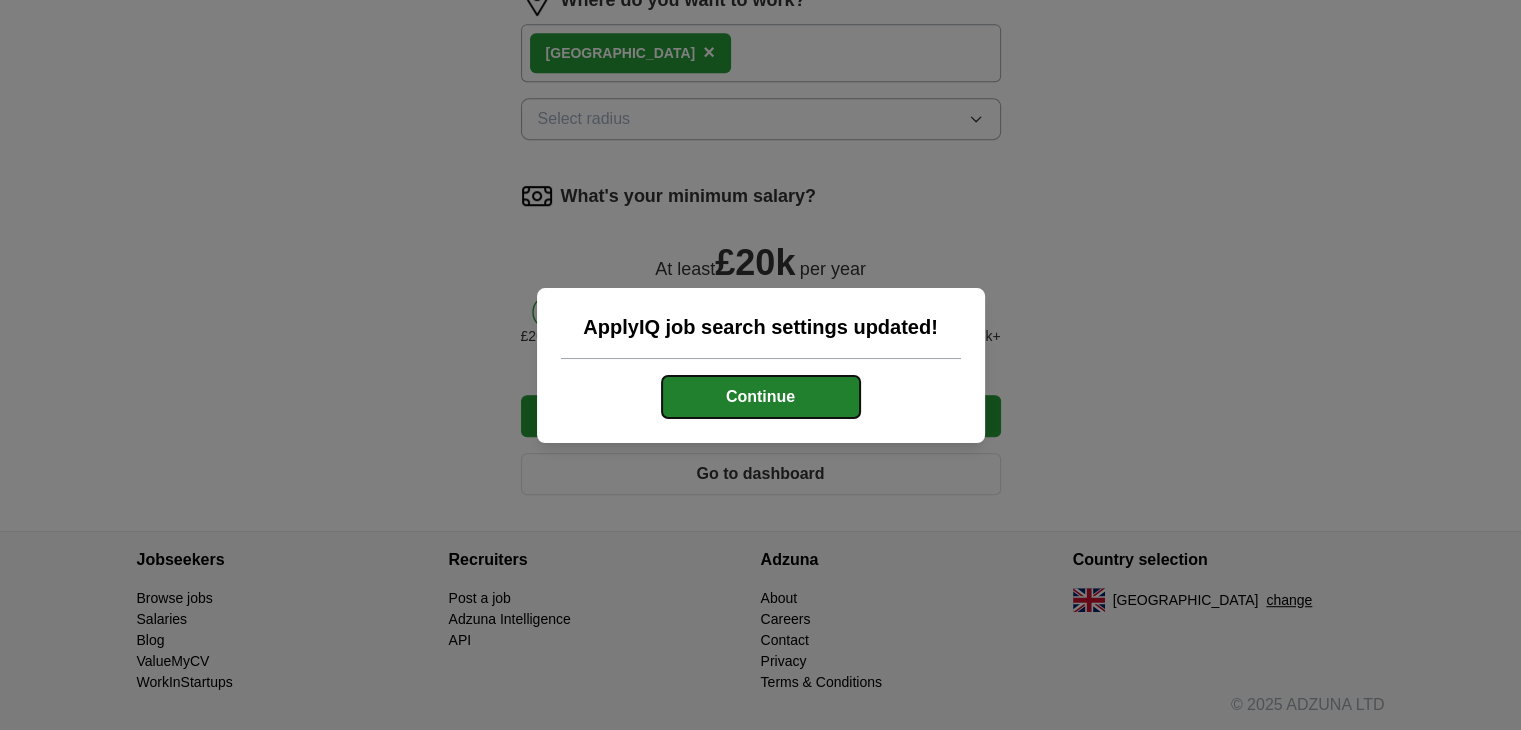 click on "Continue" at bounding box center [761, 397] 